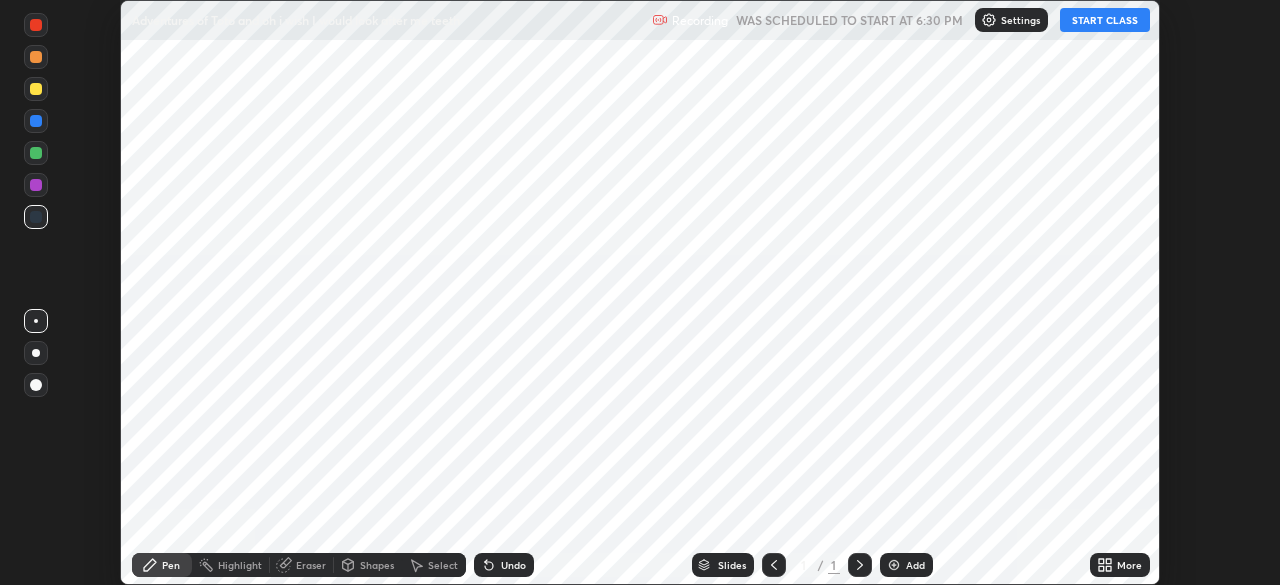 scroll, scrollTop: 0, scrollLeft: 0, axis: both 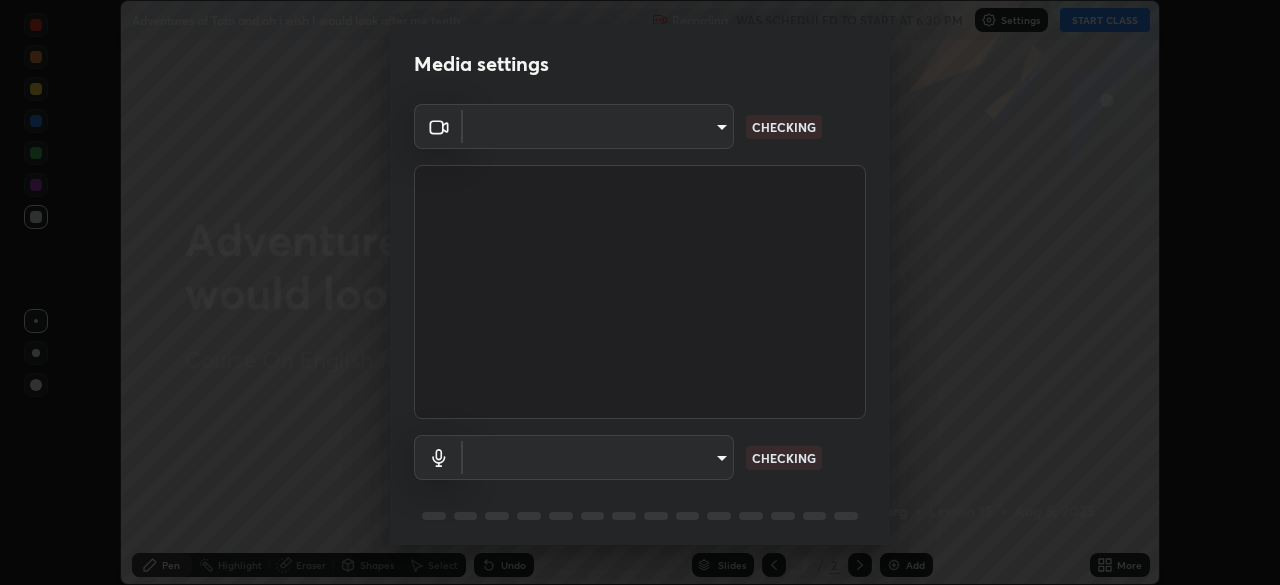 type on "5607bcfbd967db3bf5f76de58c8b00fc12754f2471884d1aaf72f2f6a5703857" 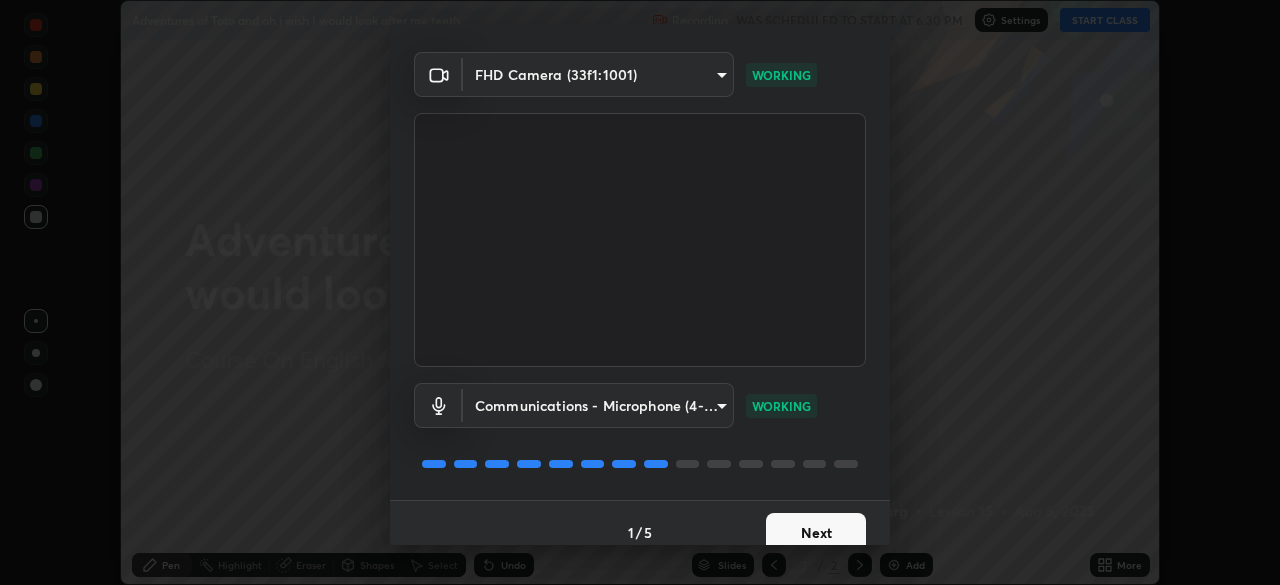 scroll, scrollTop: 71, scrollLeft: 0, axis: vertical 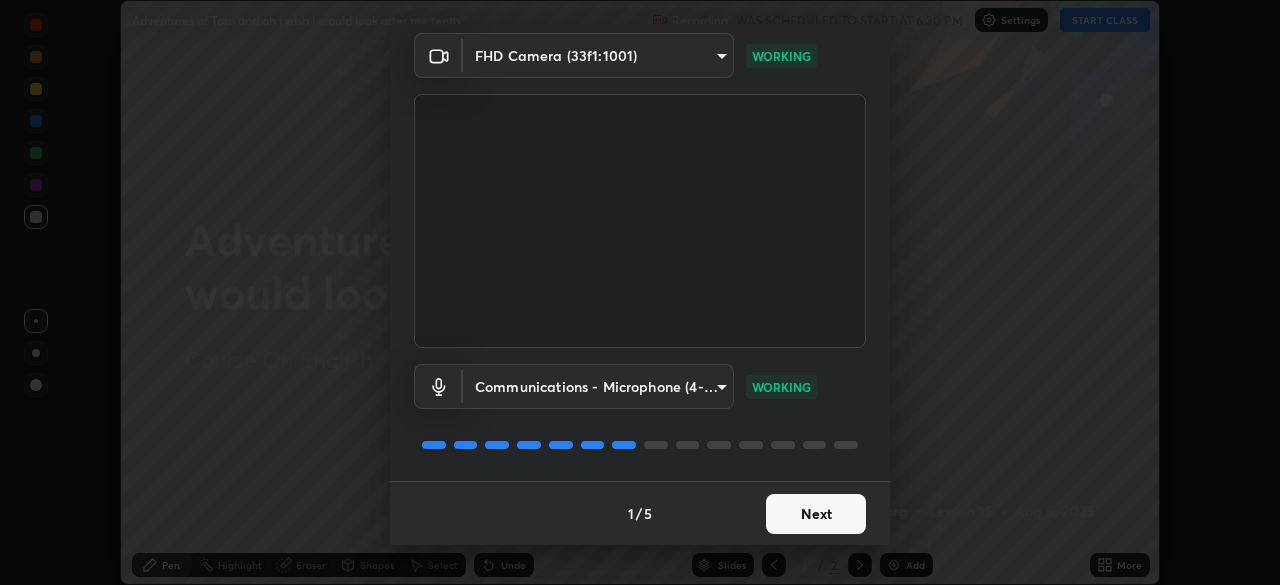 click on "Next" at bounding box center (816, 514) 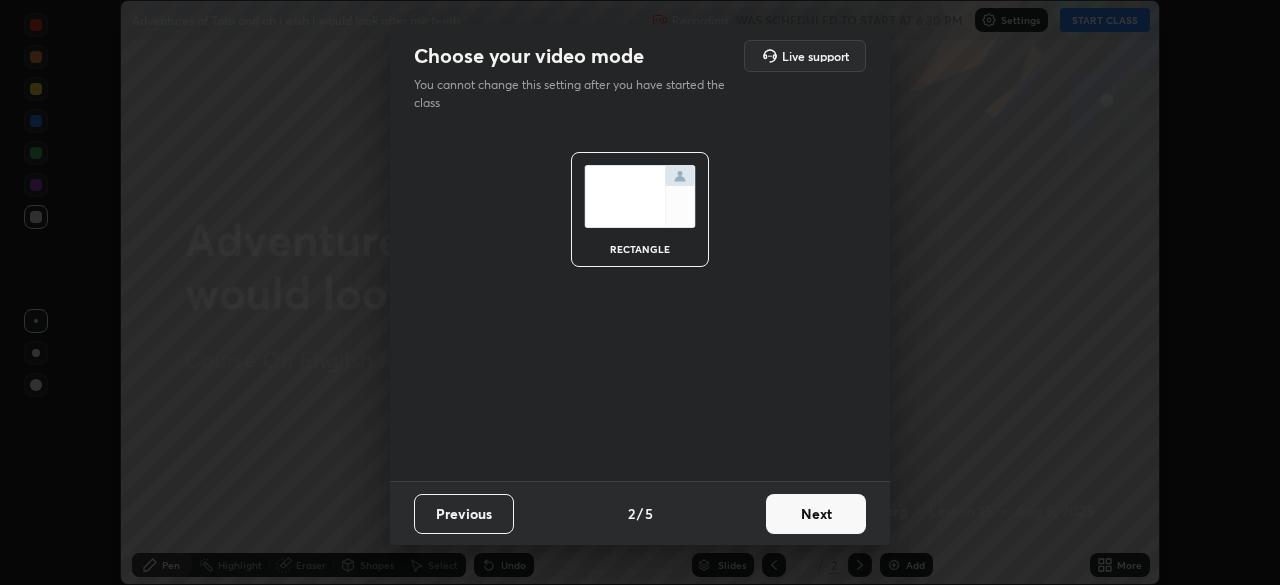 scroll, scrollTop: 0, scrollLeft: 0, axis: both 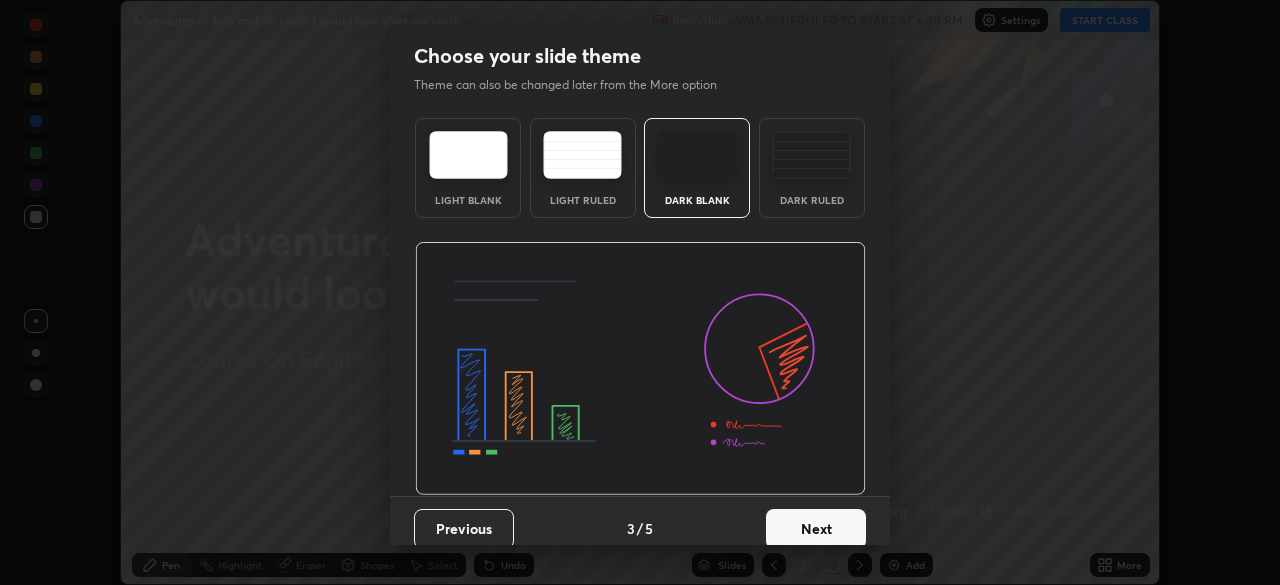click on "Next" at bounding box center [816, 529] 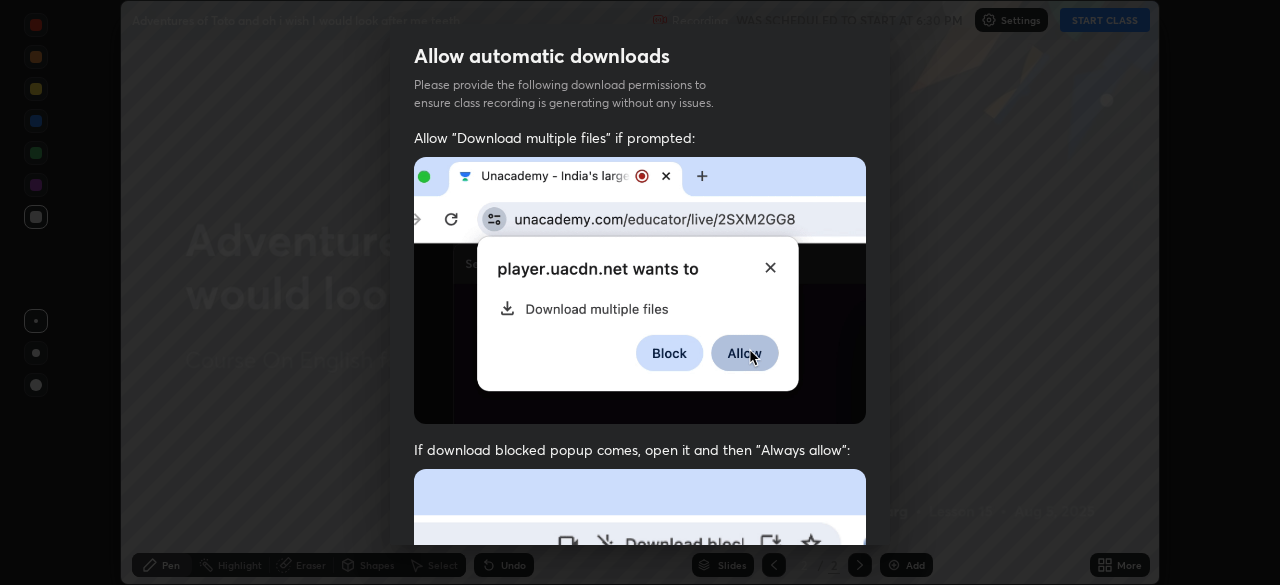 click on "Previous 5 / 5 Done" at bounding box center (640, 1002) 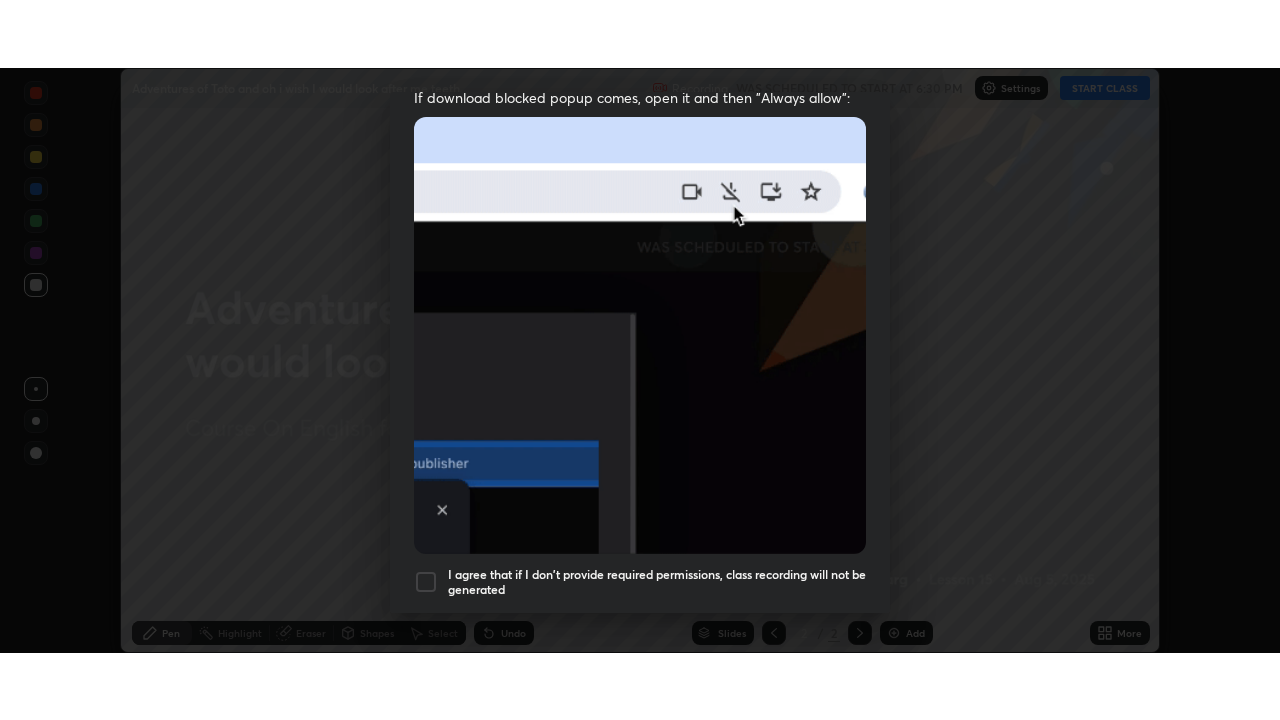 scroll, scrollTop: 479, scrollLeft: 0, axis: vertical 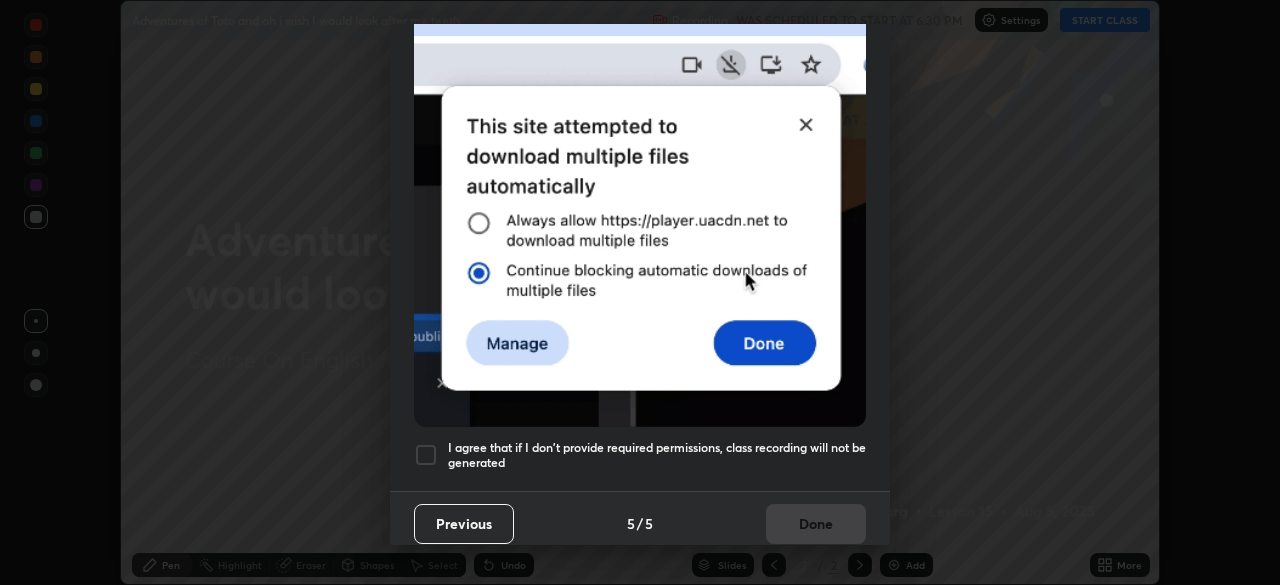 click on "I agree that if I don't provide required permissions, class recording will not be generated" at bounding box center [657, 455] 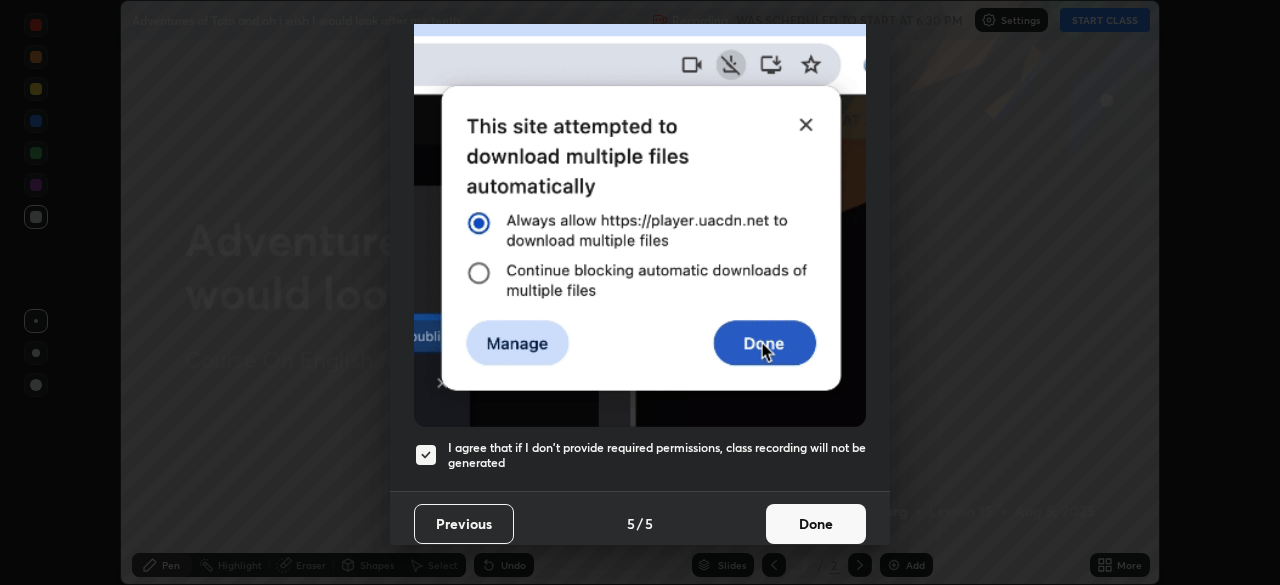 click on "Done" at bounding box center (816, 524) 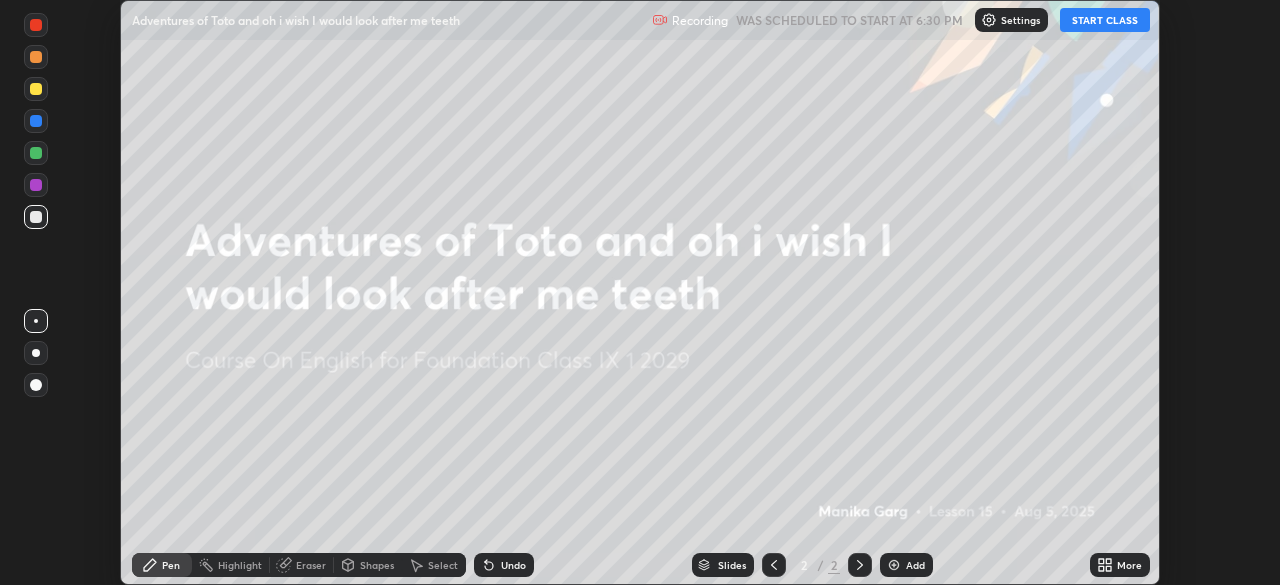 click on "START CLASS" at bounding box center (1105, 20) 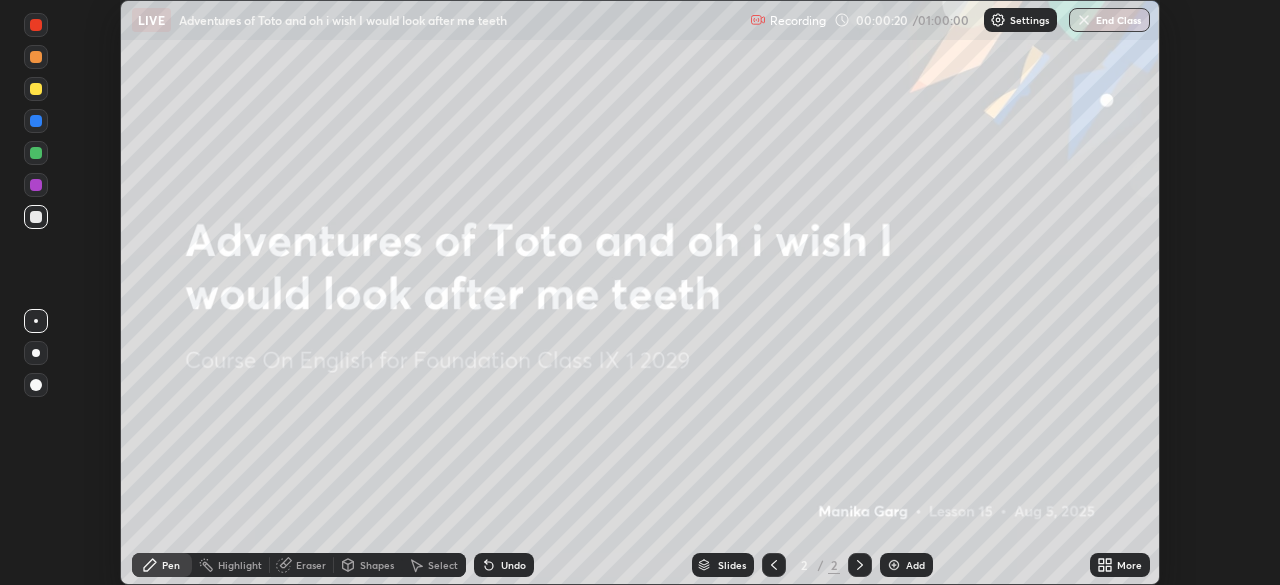 click on "Add" at bounding box center [906, 565] 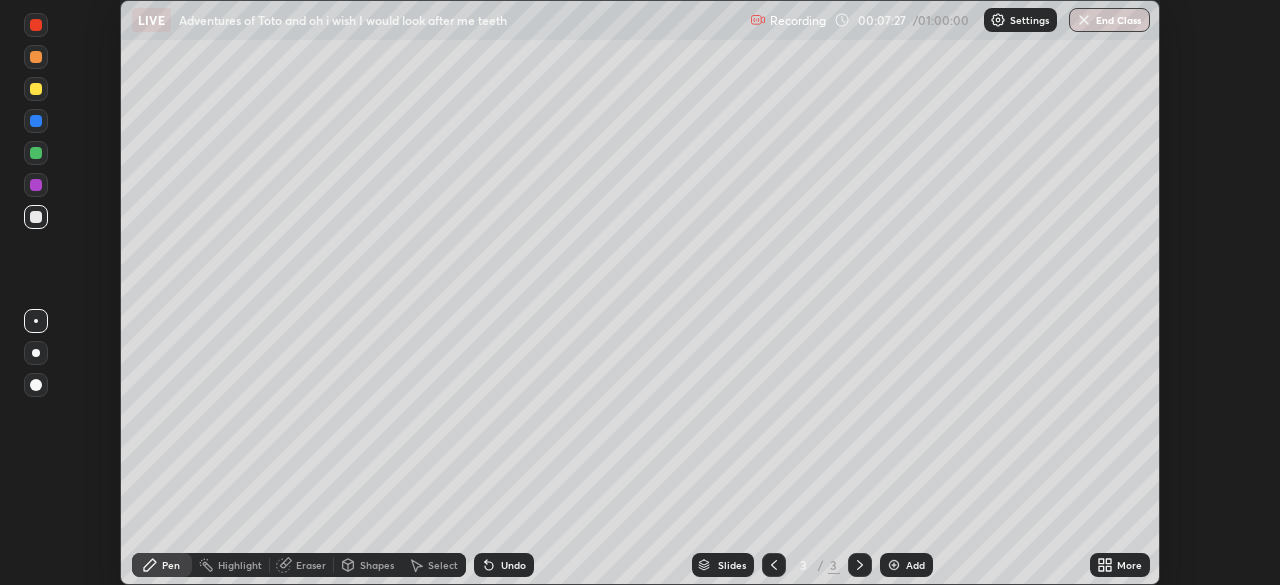 click on "More" at bounding box center (1120, 565) 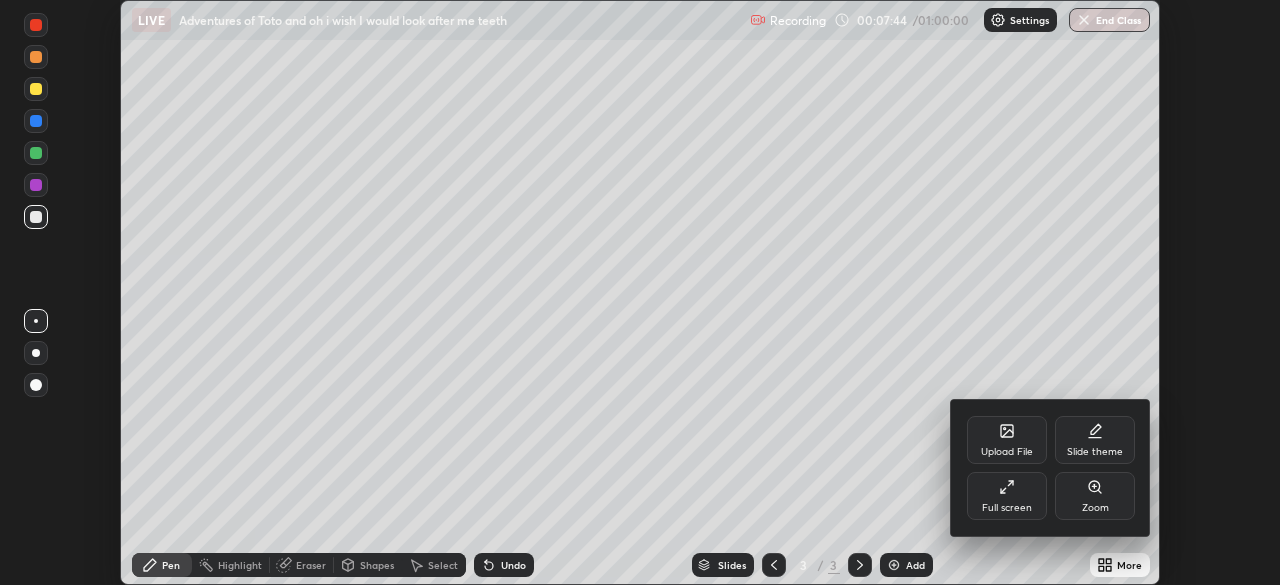 click on "Full screen" at bounding box center [1007, 496] 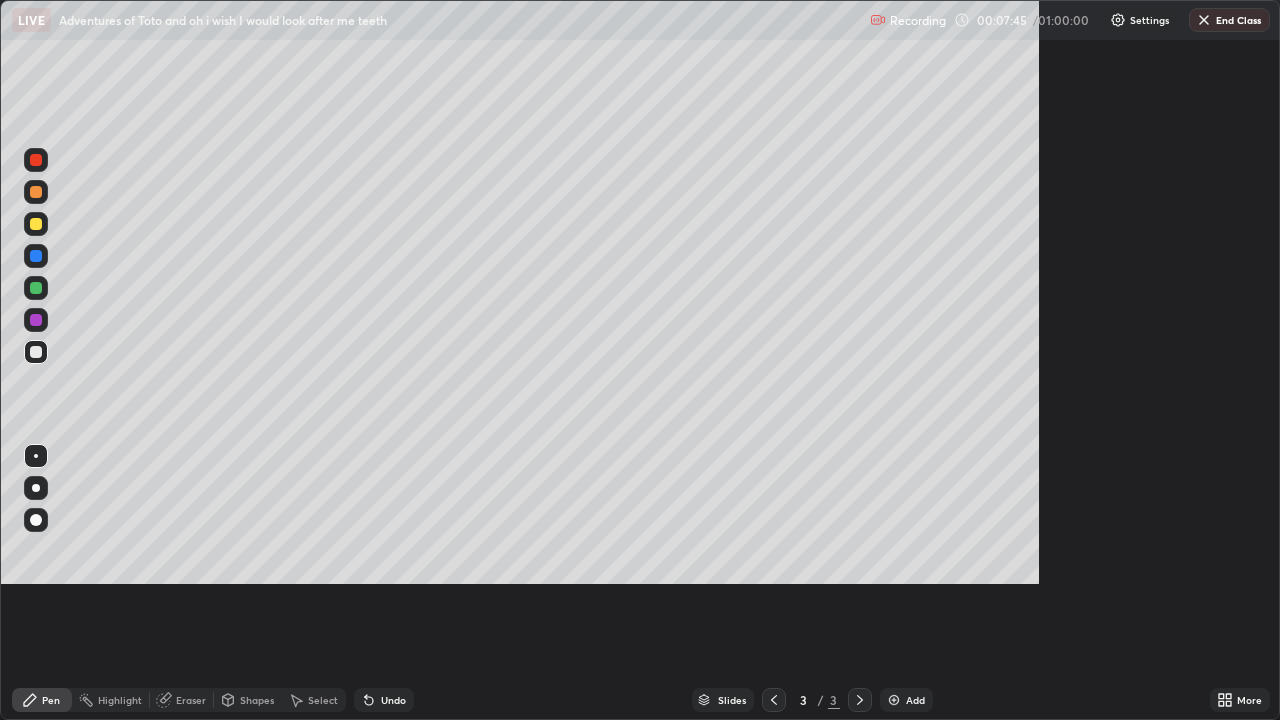 scroll, scrollTop: 99280, scrollLeft: 98720, axis: both 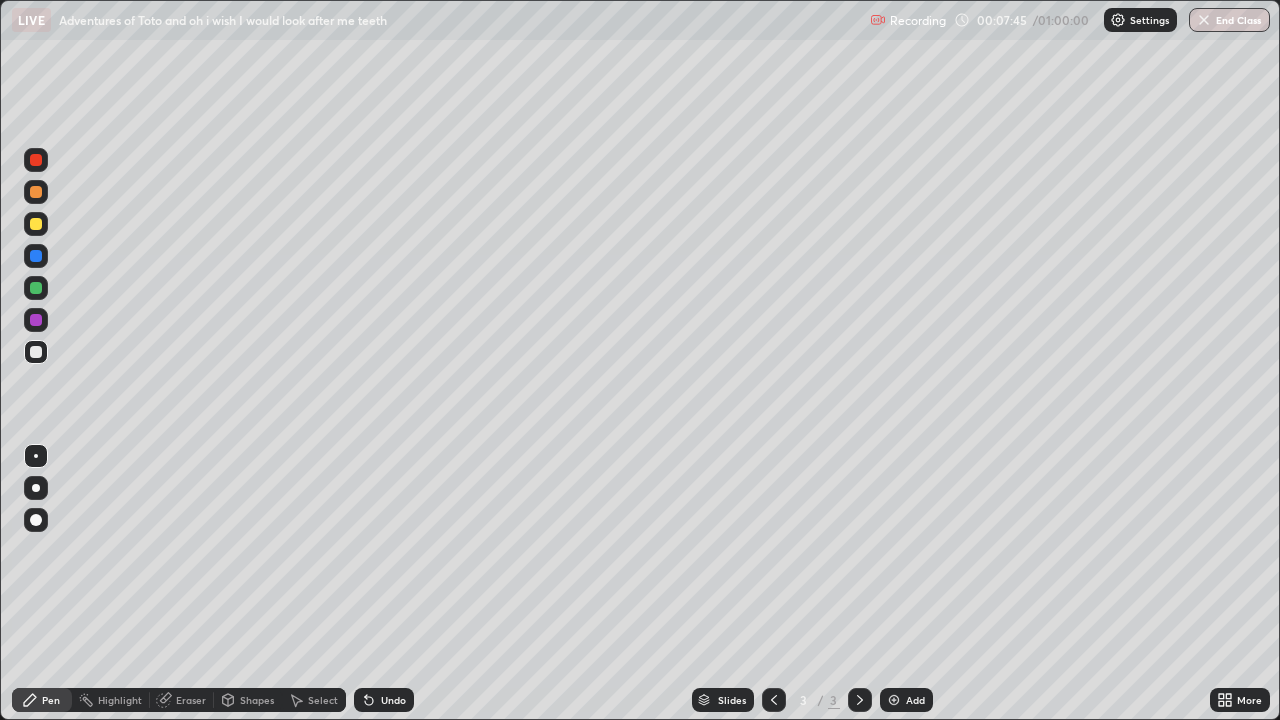click 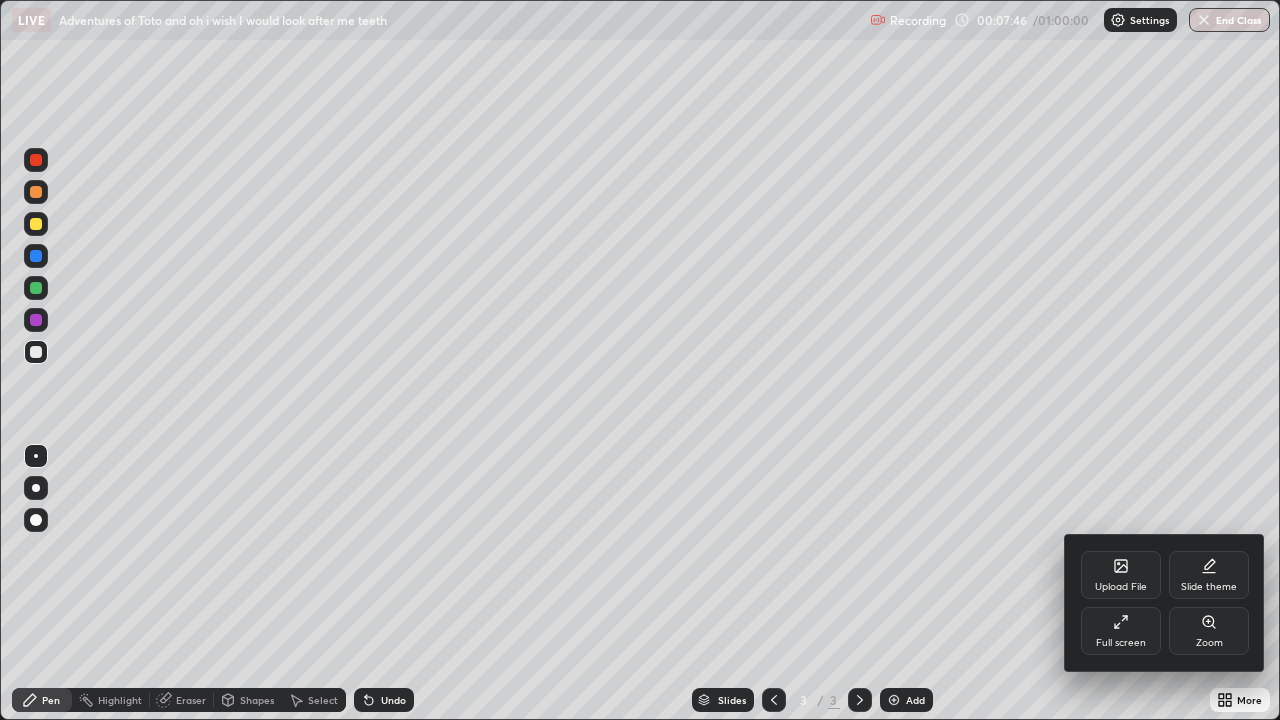 click 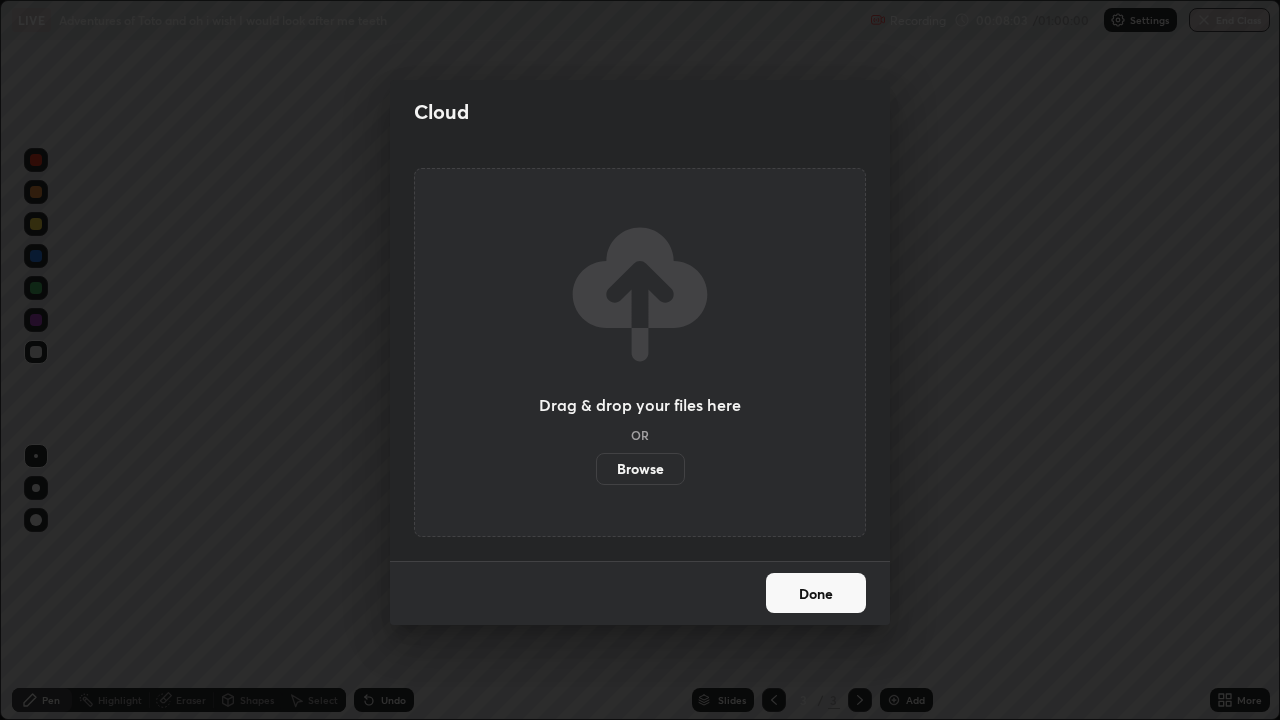 click on "Browse" at bounding box center (640, 469) 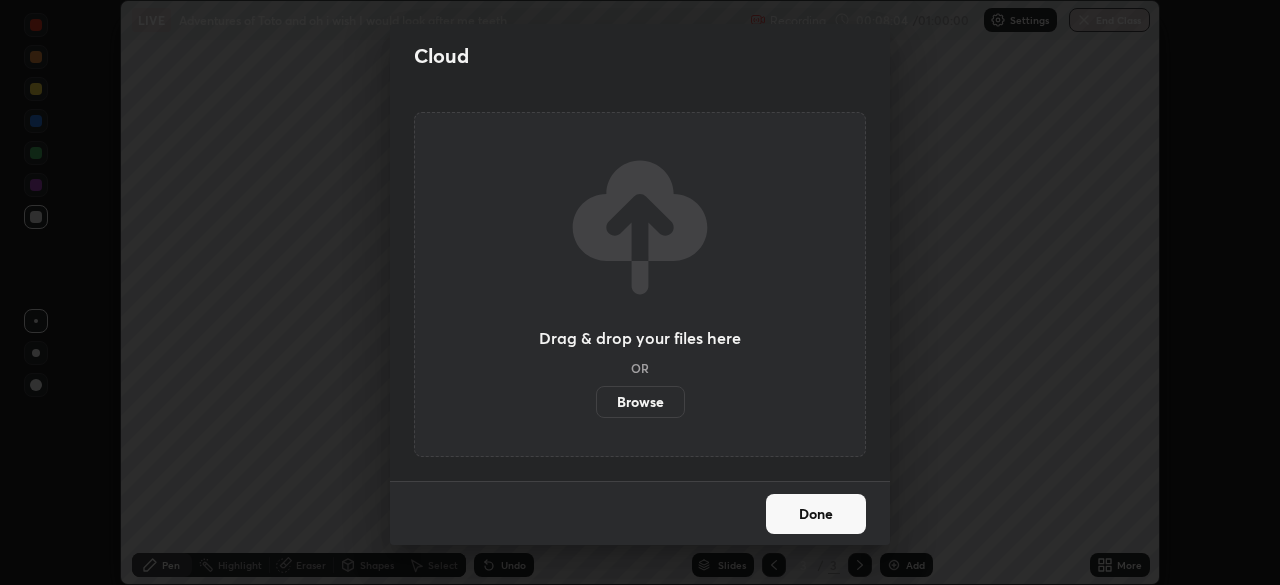 scroll, scrollTop: 585, scrollLeft: 1280, axis: both 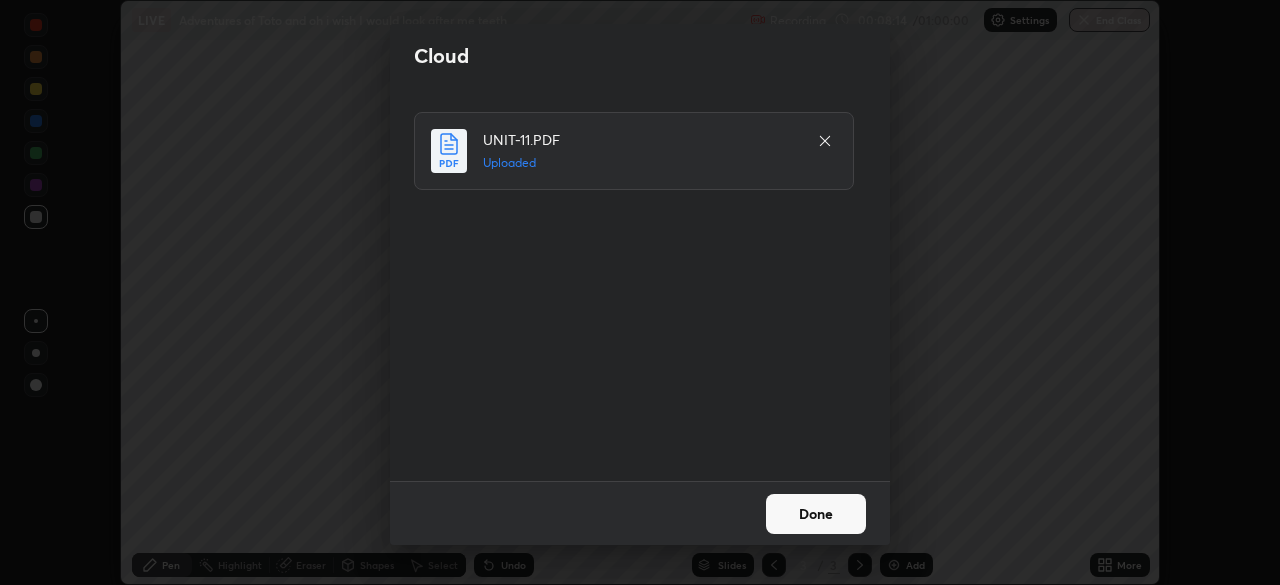 click on "Done" at bounding box center (816, 514) 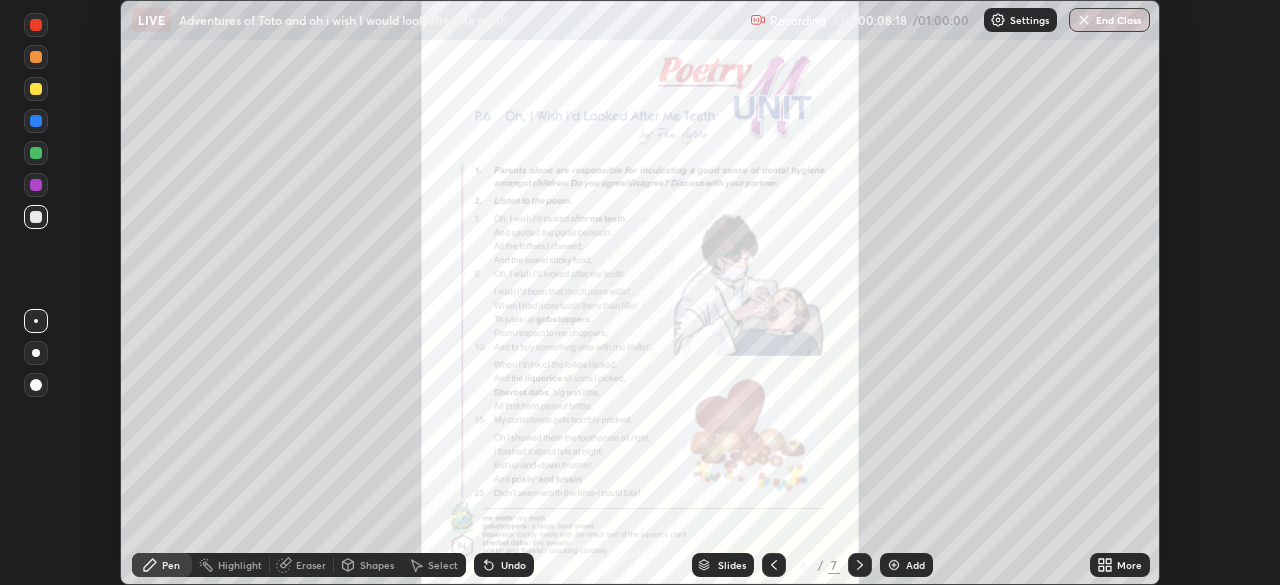 click on "More" at bounding box center (1120, 565) 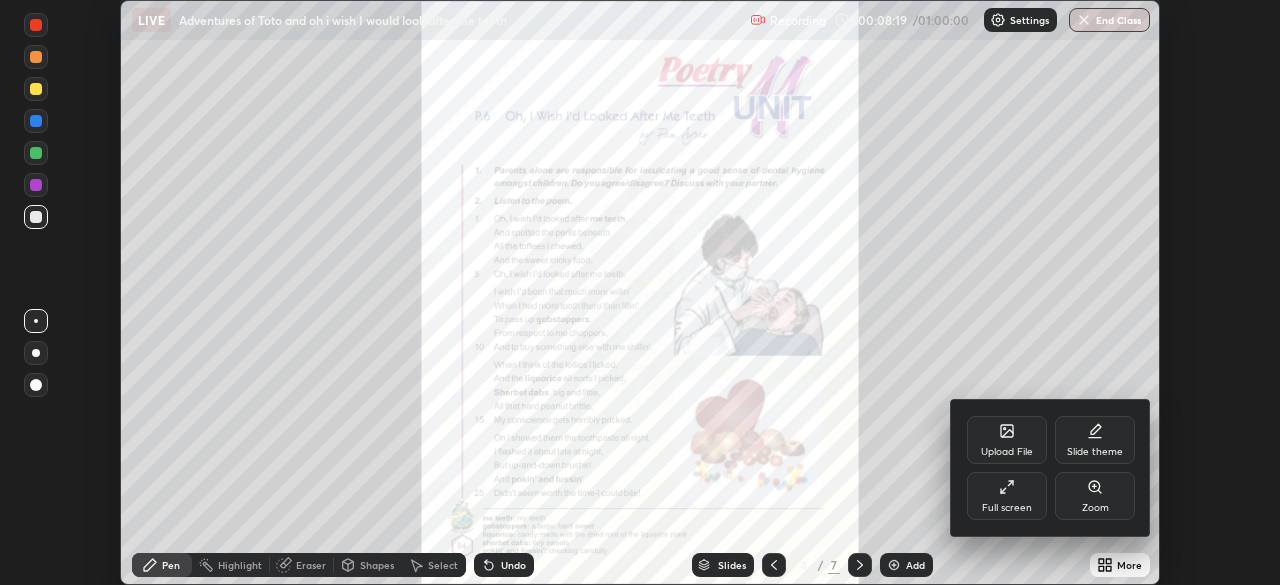 click on "Zoom" at bounding box center [1095, 496] 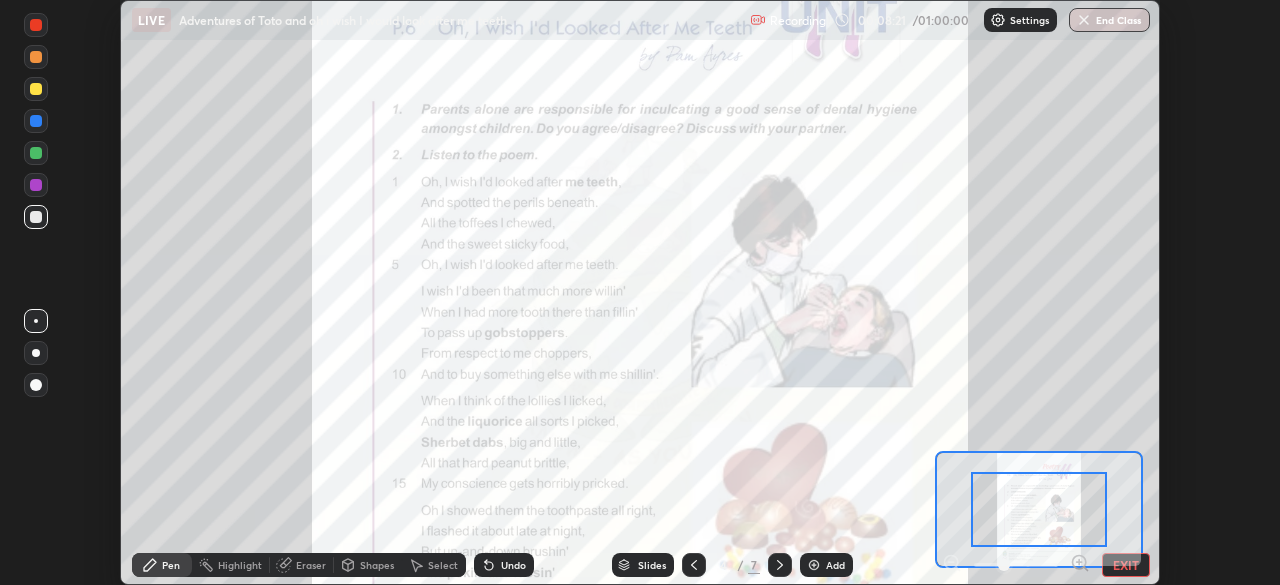 click 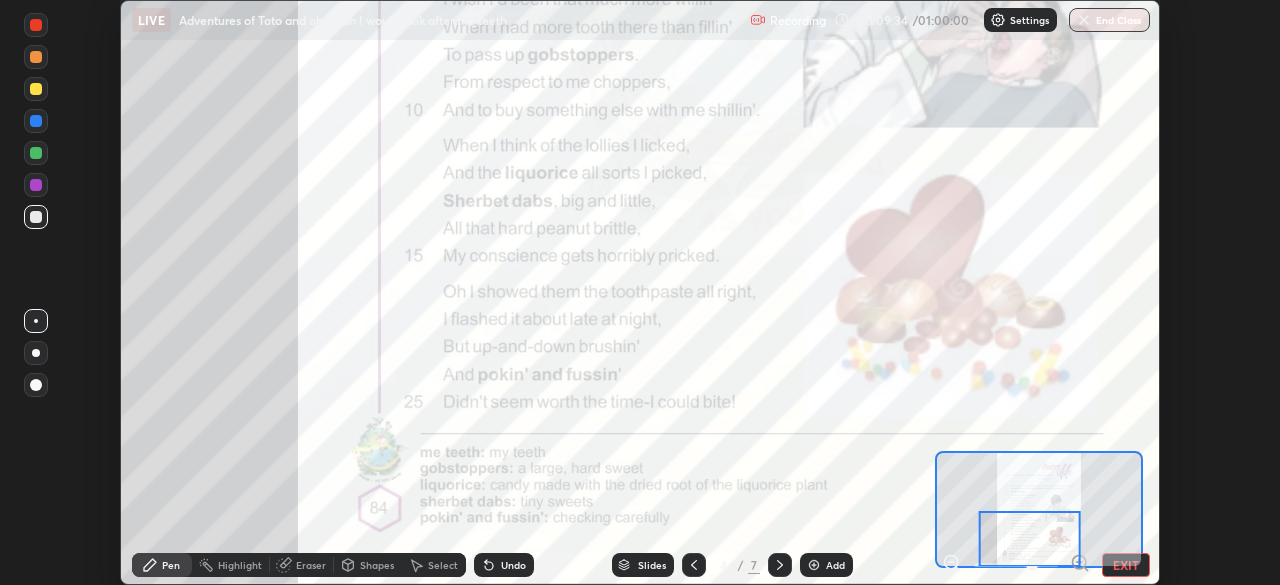 click 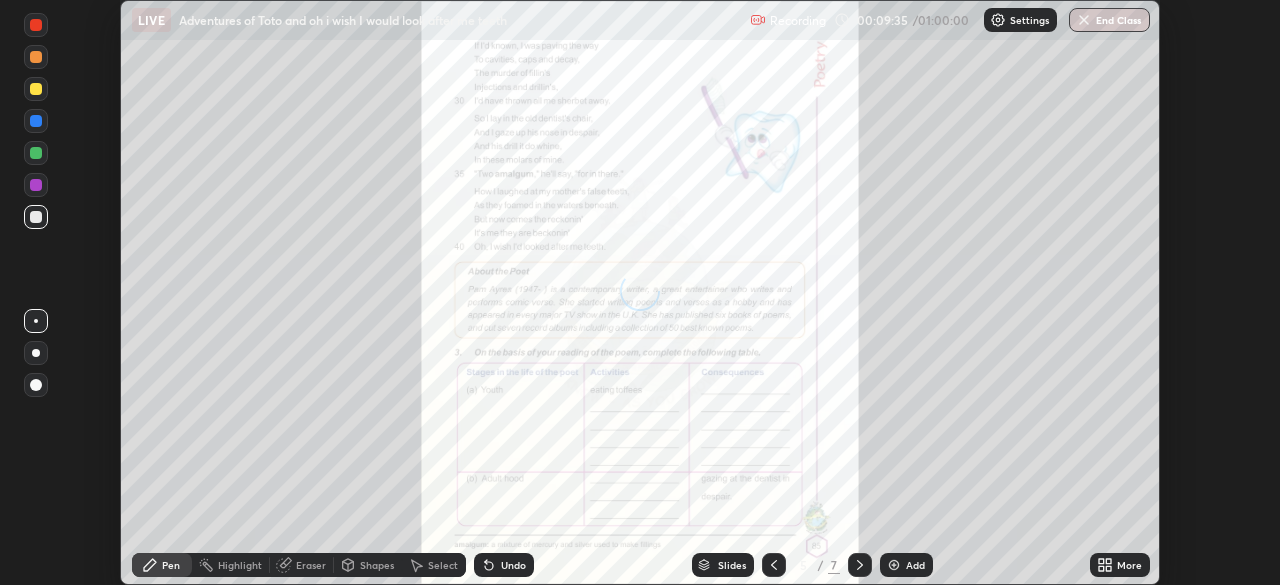 click on "More" at bounding box center (1120, 565) 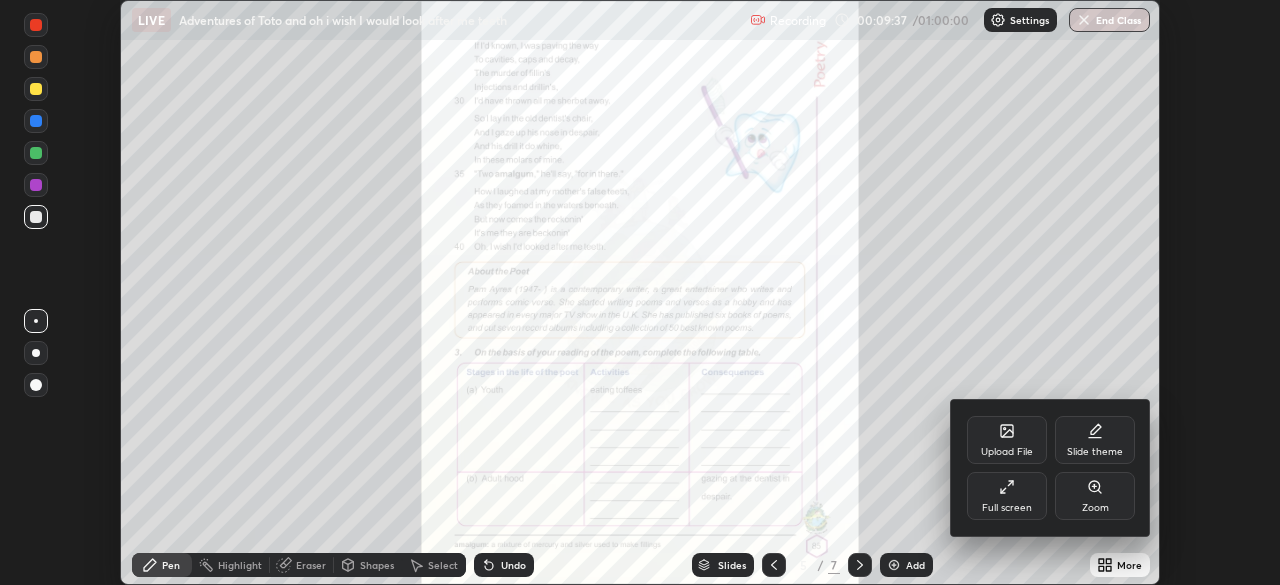 click on "Zoom" at bounding box center (1095, 496) 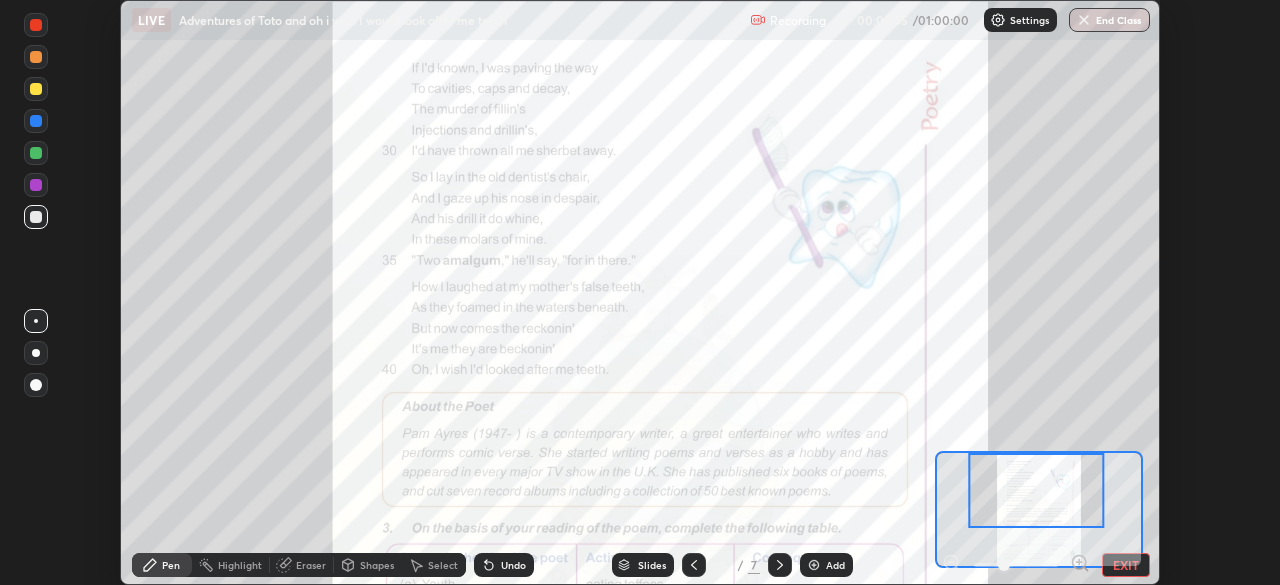 click at bounding box center (1037, 490) 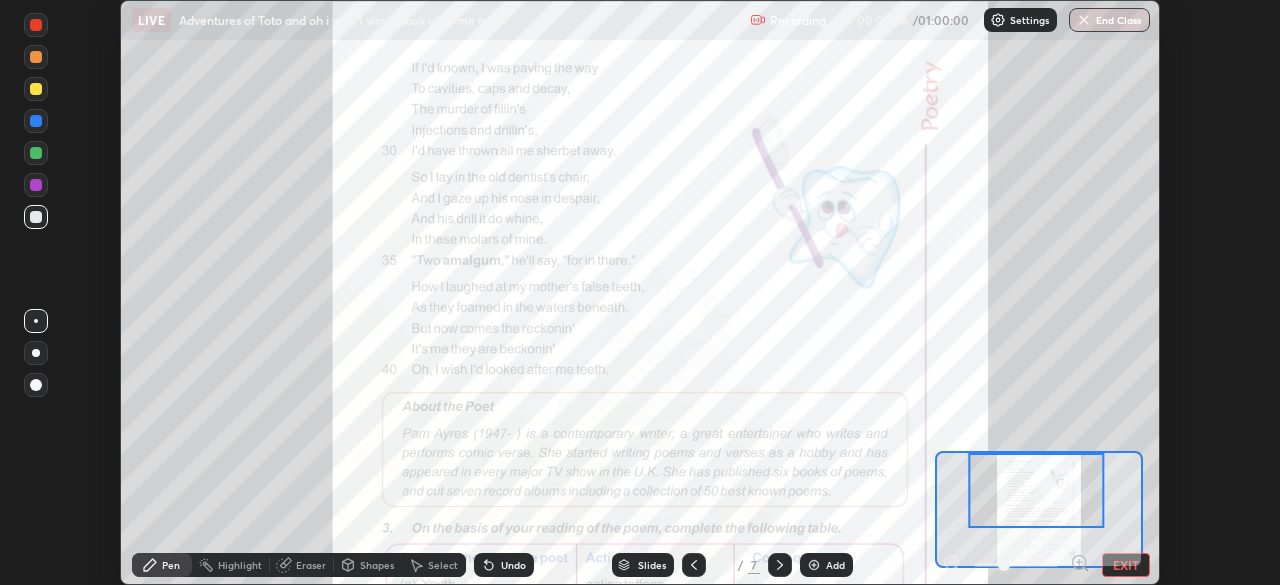 click 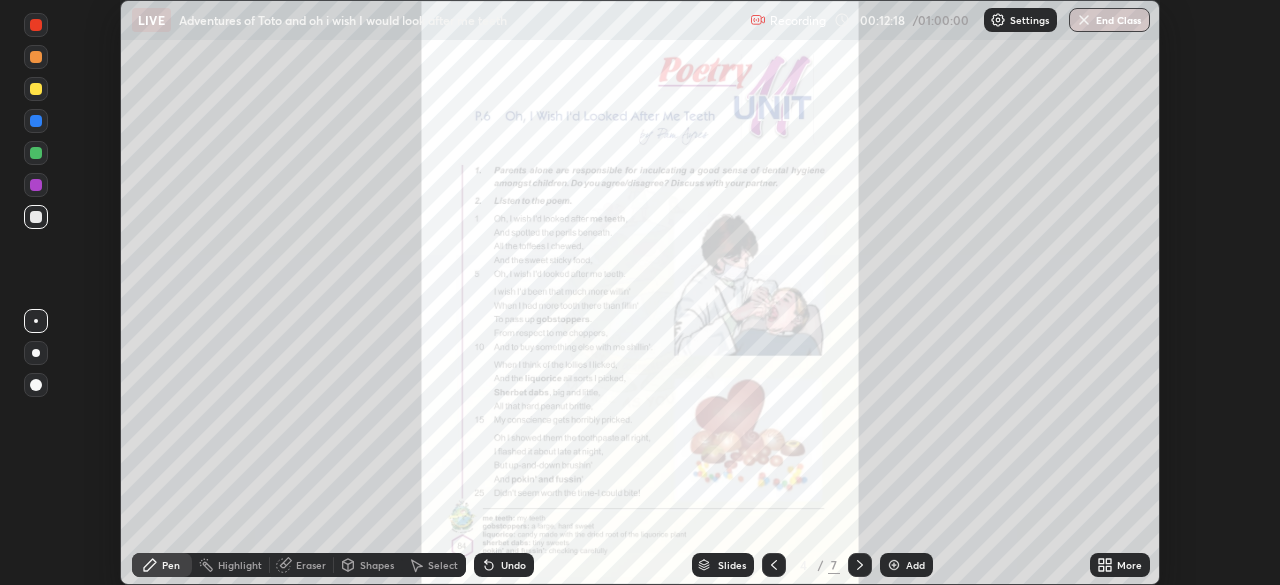 click at bounding box center [36, 153] 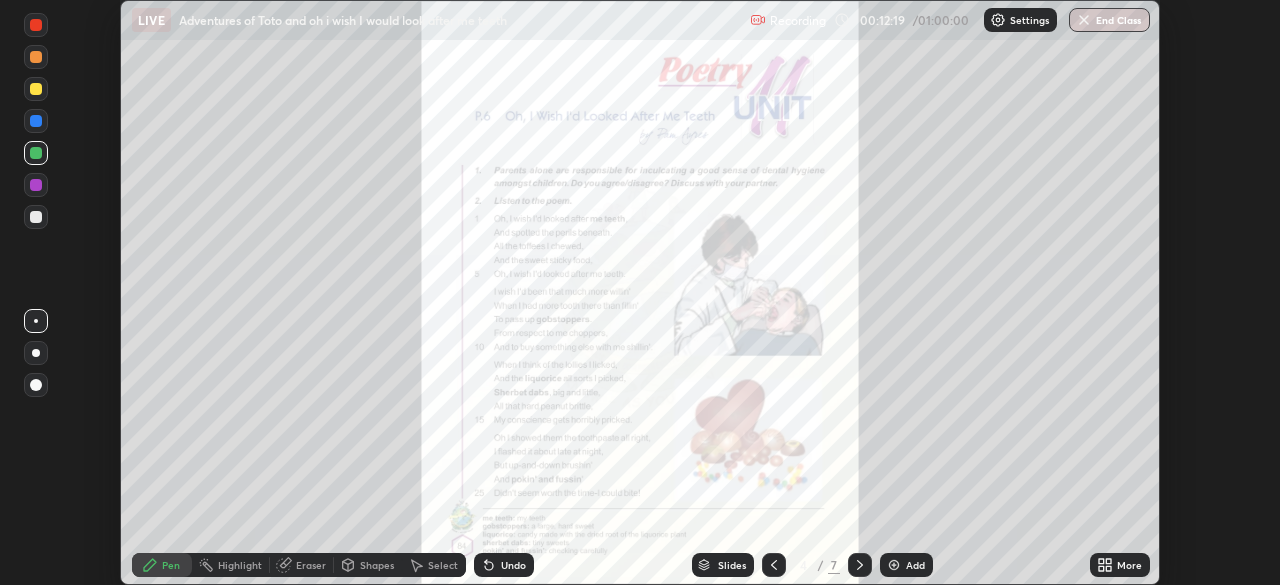 click at bounding box center (36, 153) 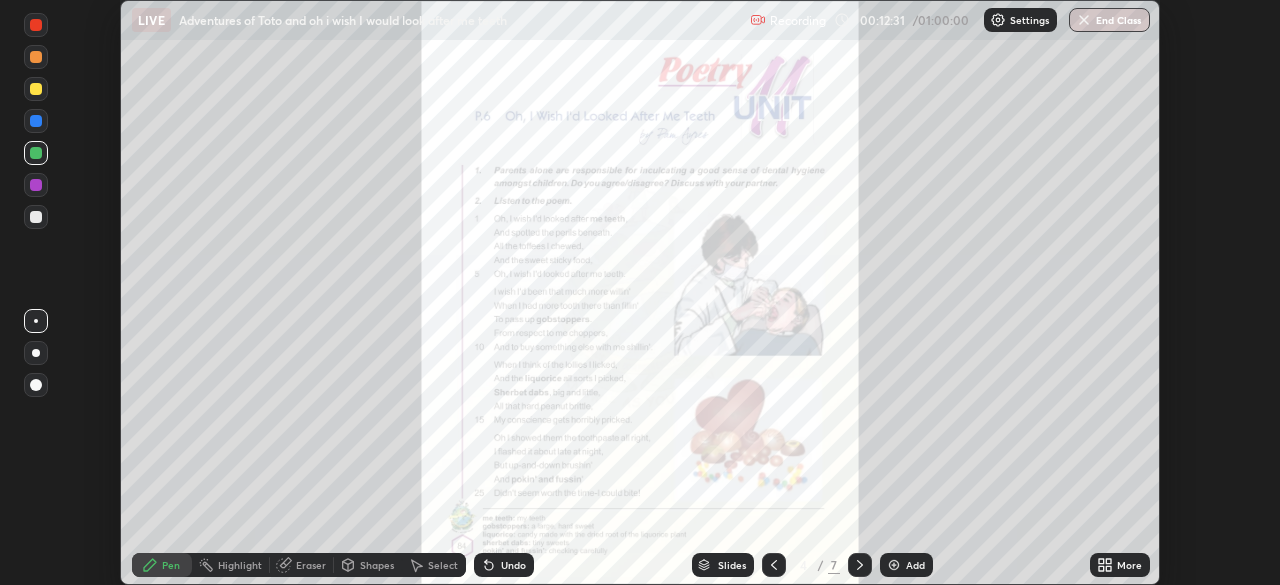 click at bounding box center (36, 89) 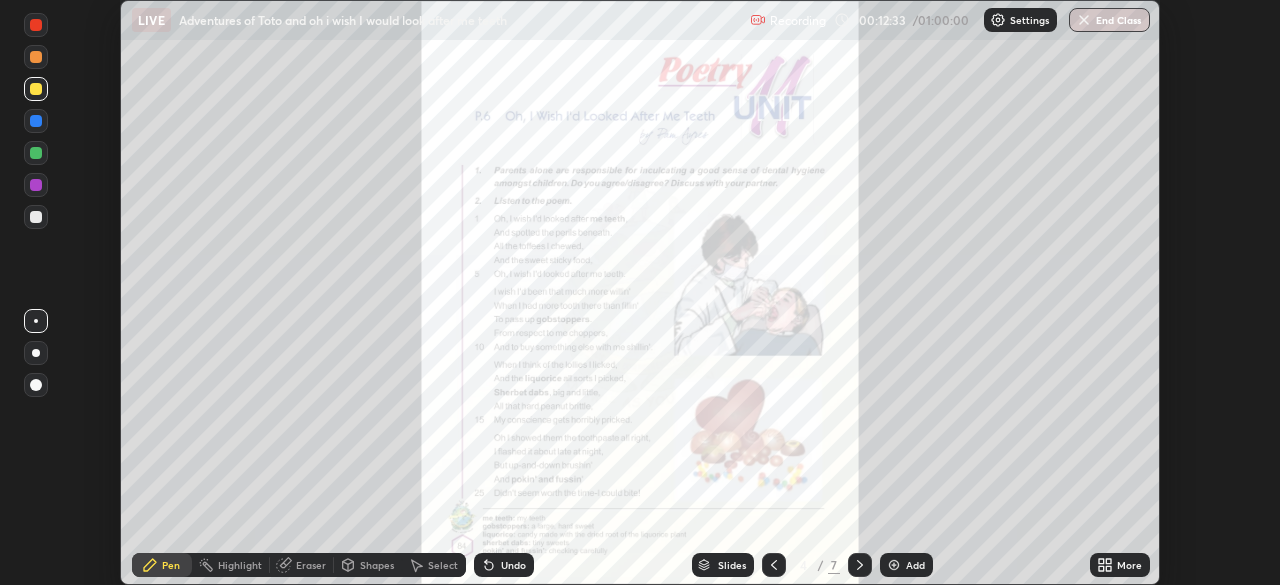 click at bounding box center (36, 25) 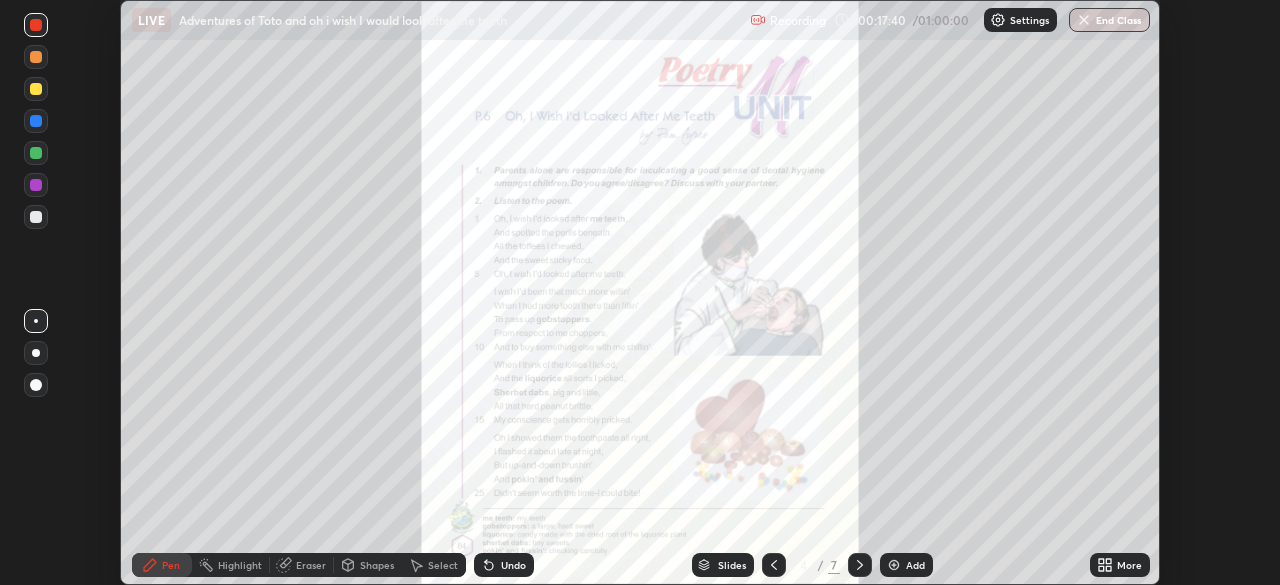 click 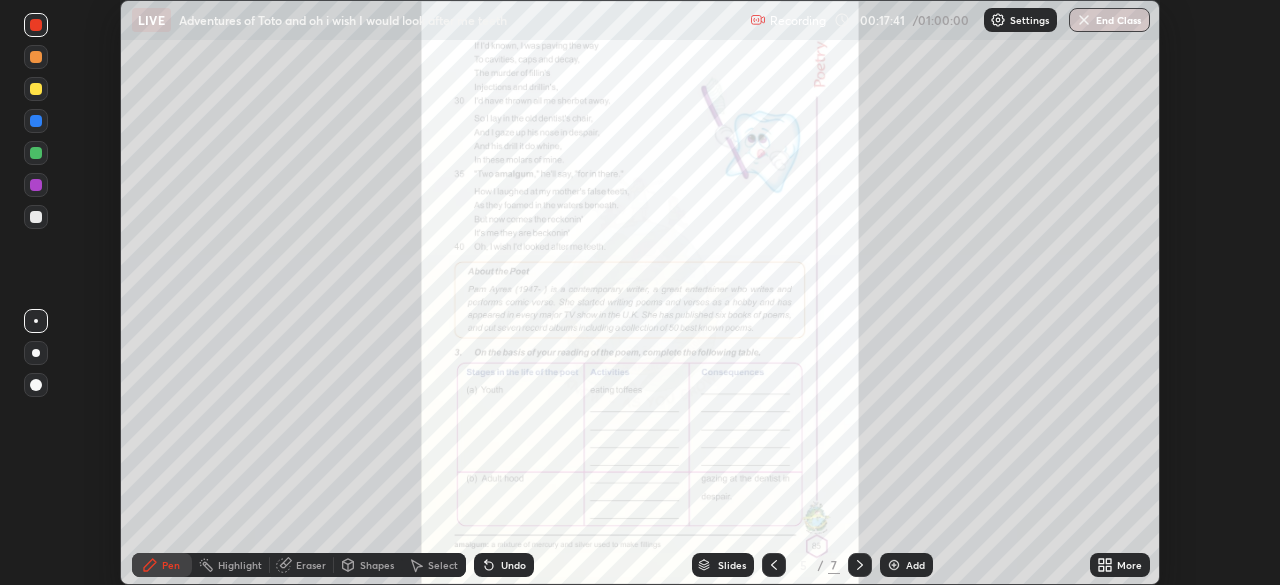 click on "More" at bounding box center (1129, 565) 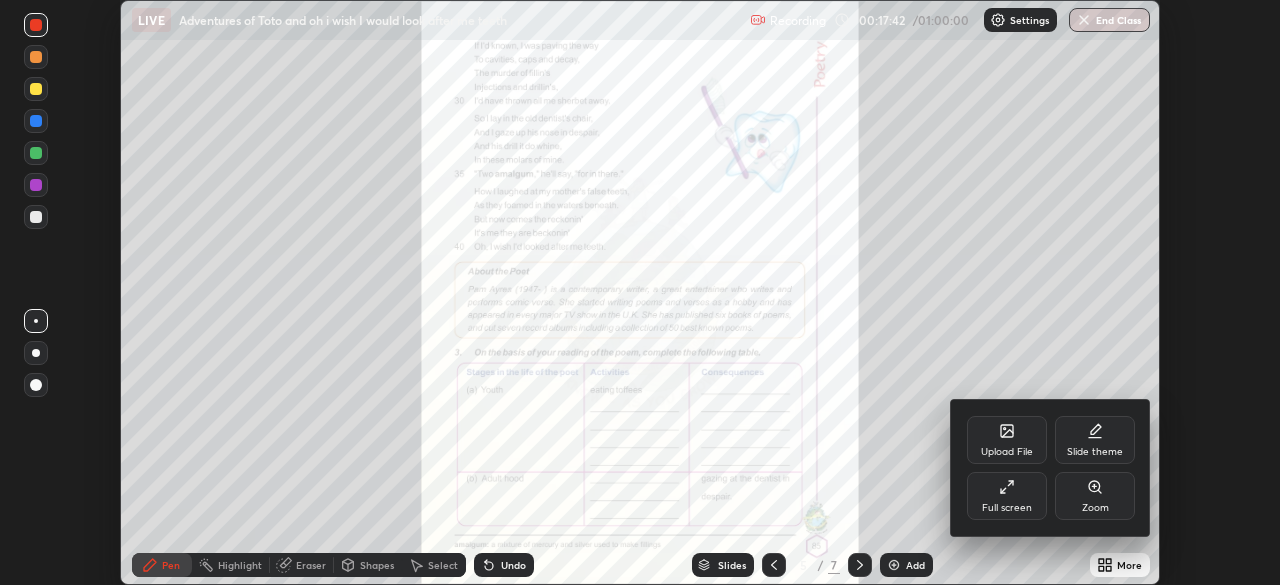 click on "Zoom" at bounding box center (1095, 496) 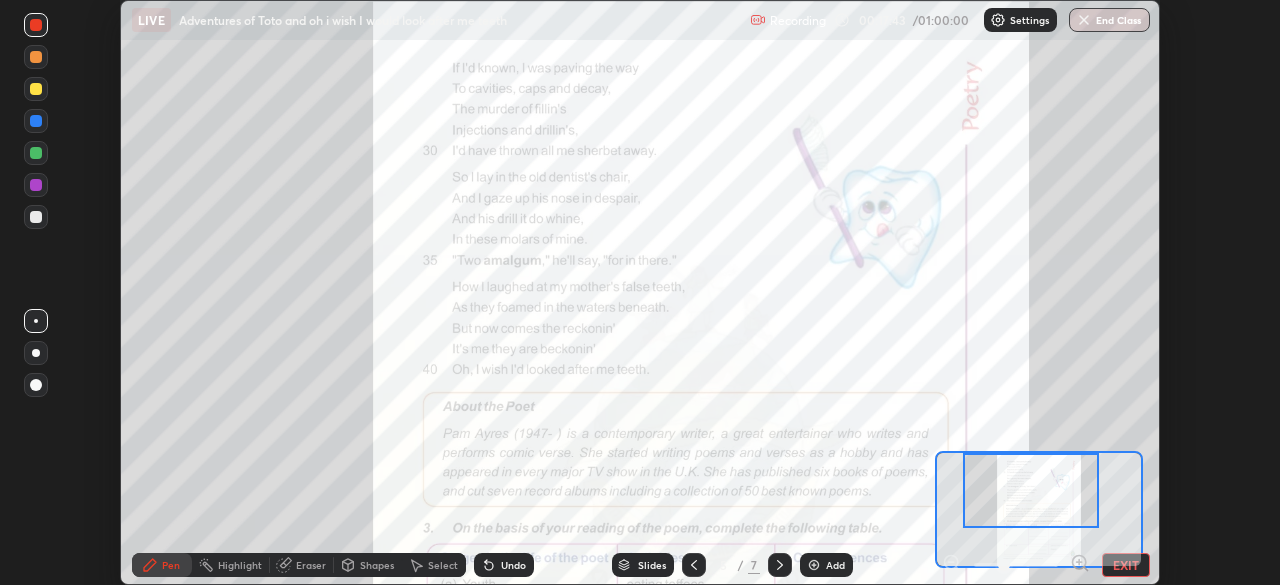 click 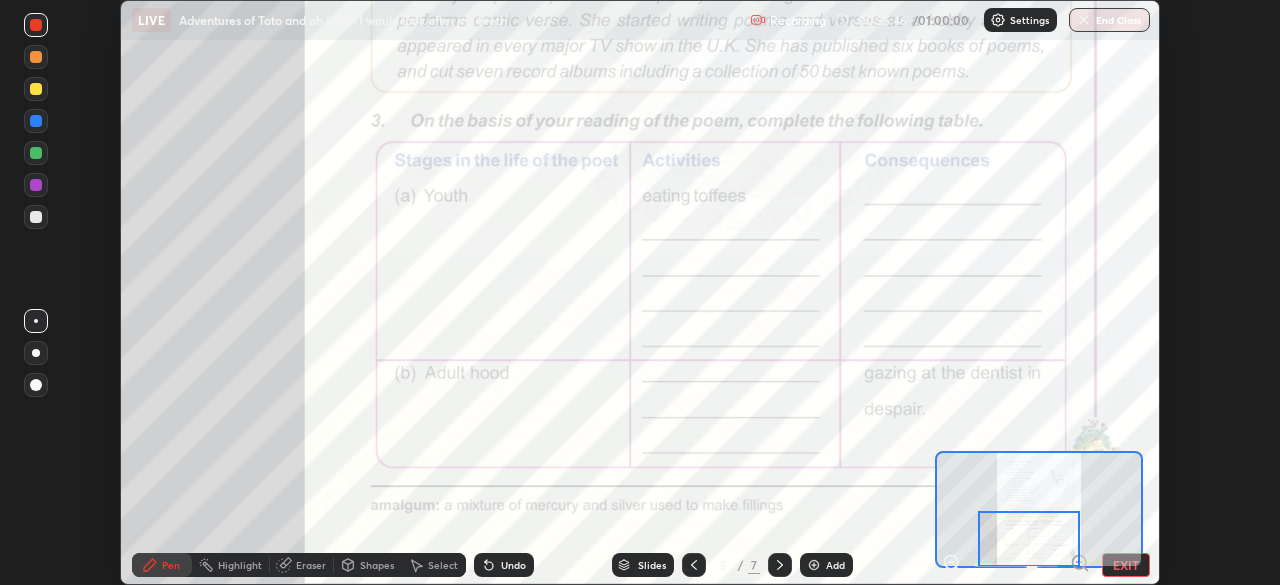 click 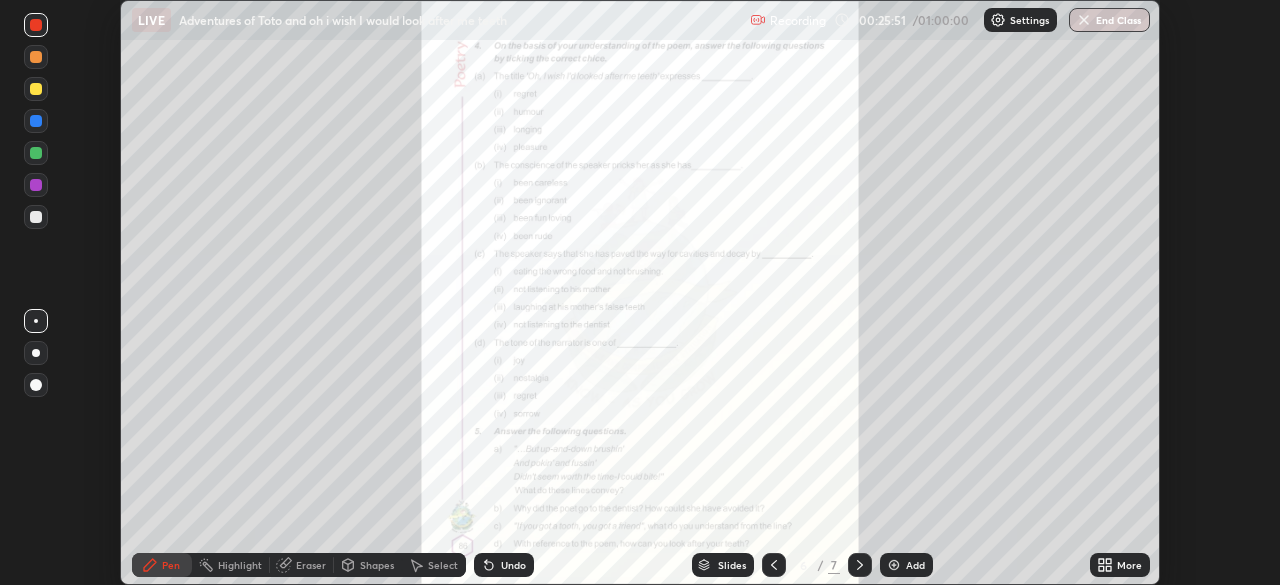 click 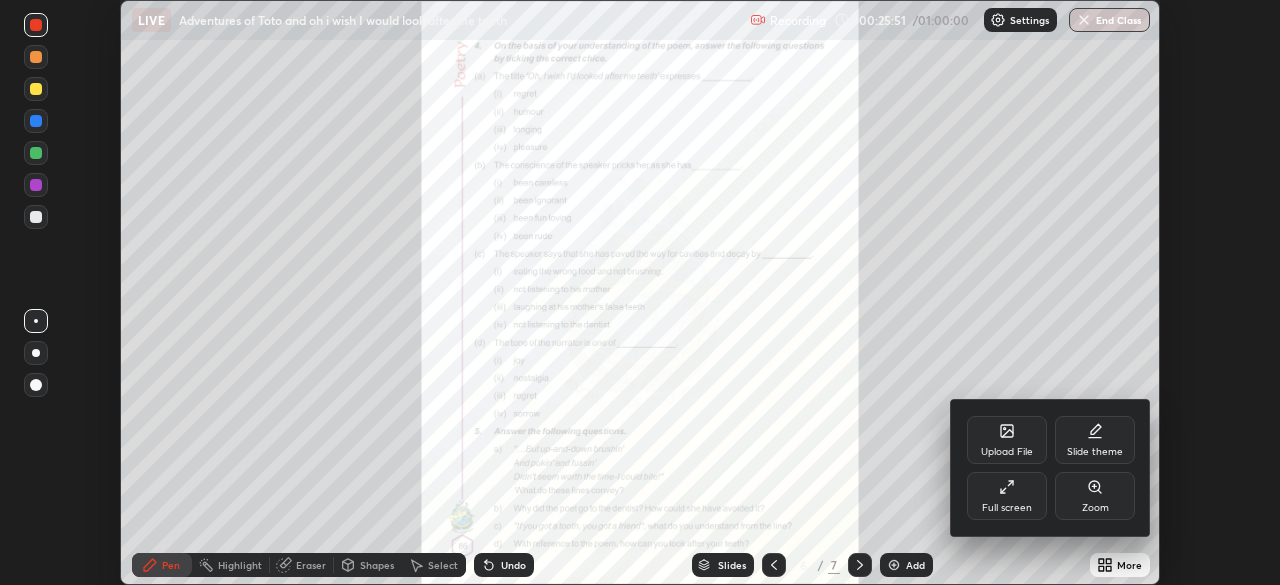 click on "Zoom" at bounding box center (1095, 496) 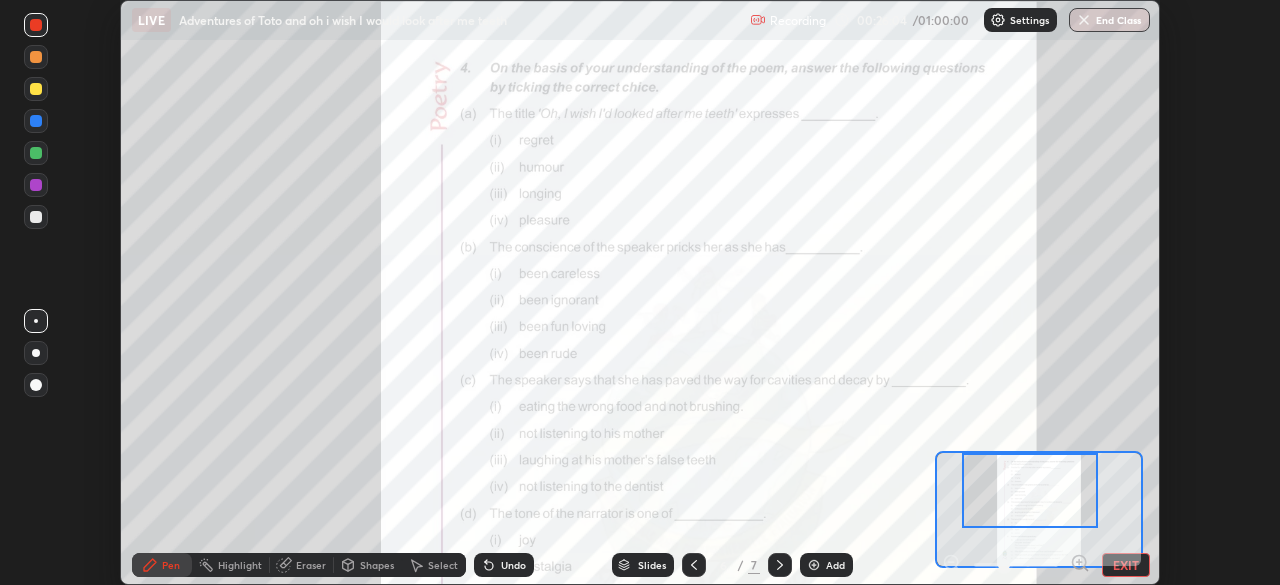 click on "Setting up your live class" at bounding box center (640, 292) 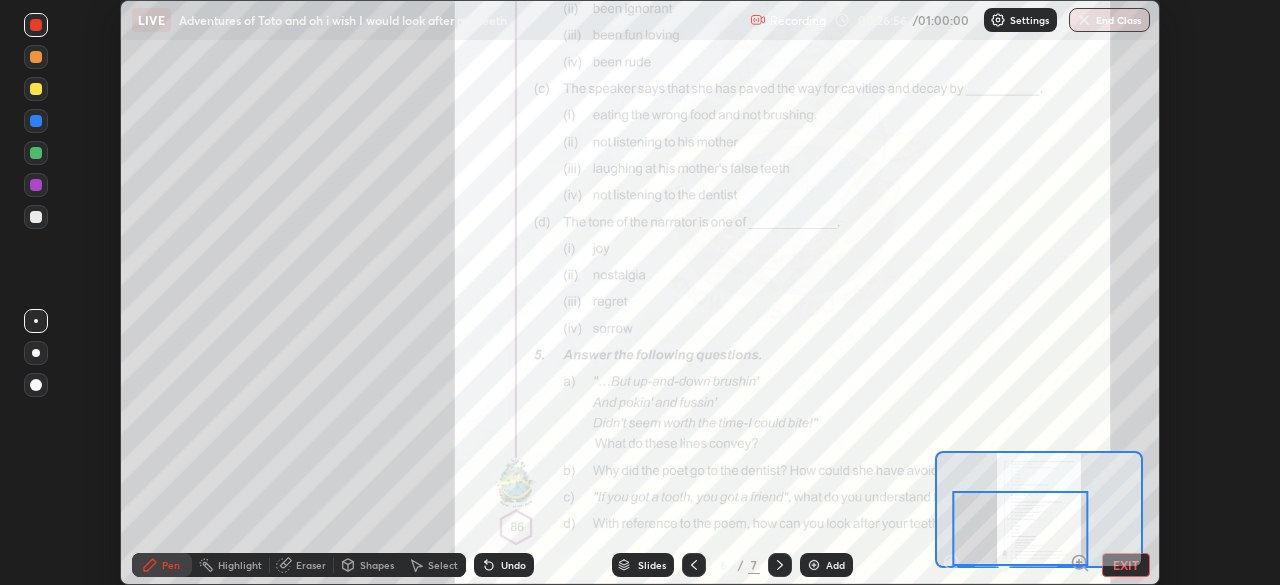 click at bounding box center [1021, 528] 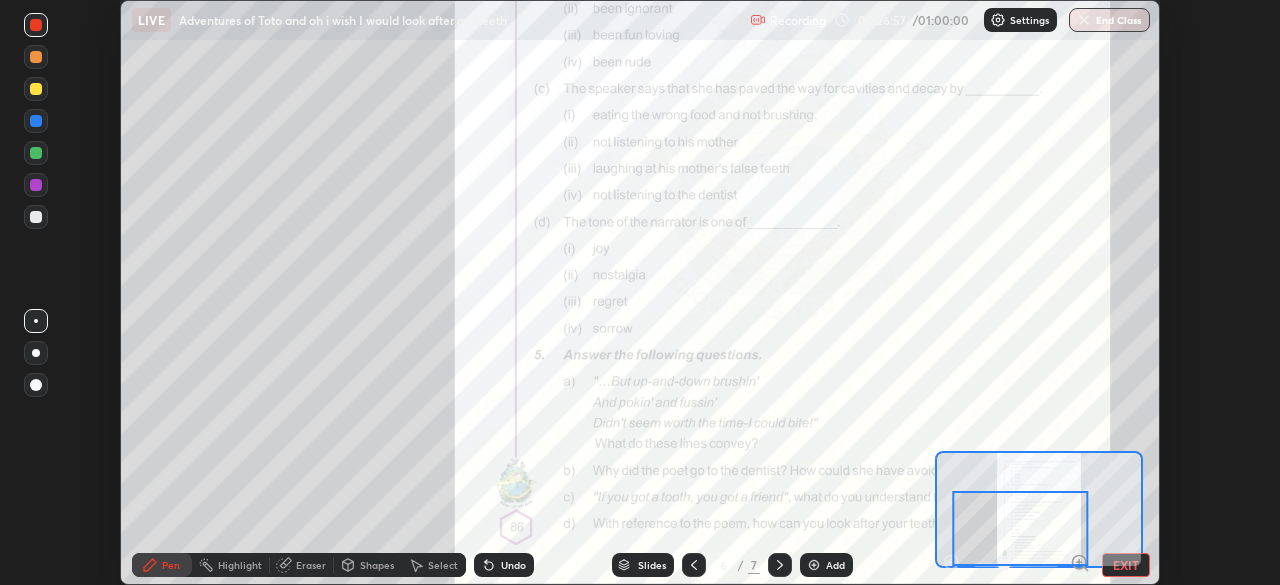 click at bounding box center (1021, 528) 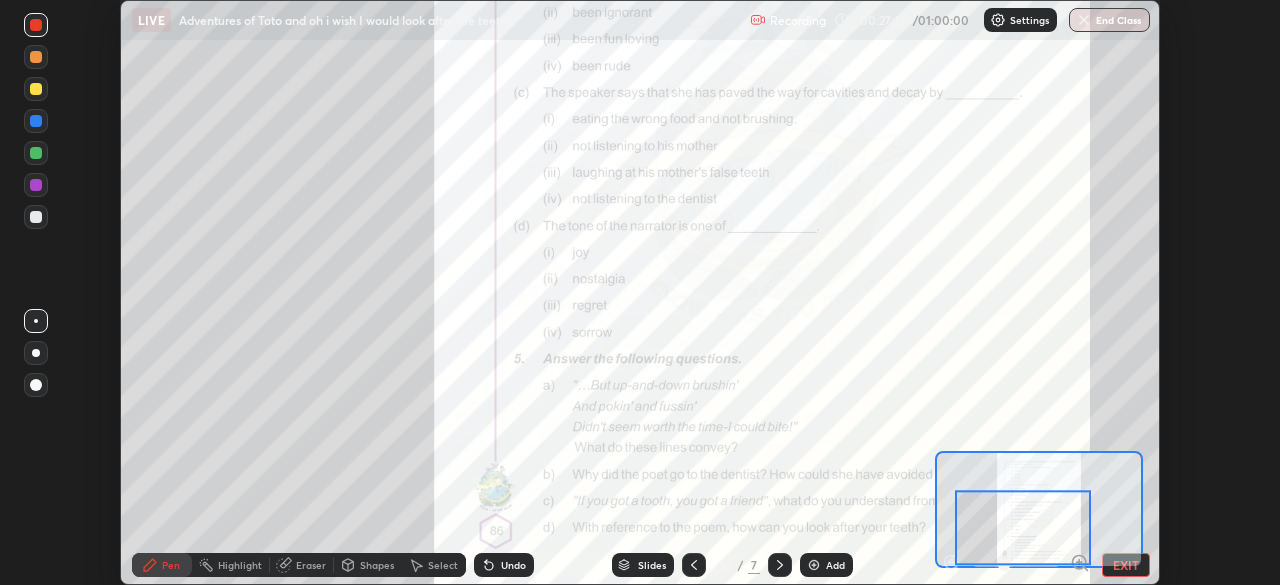 click at bounding box center [1023, 528] 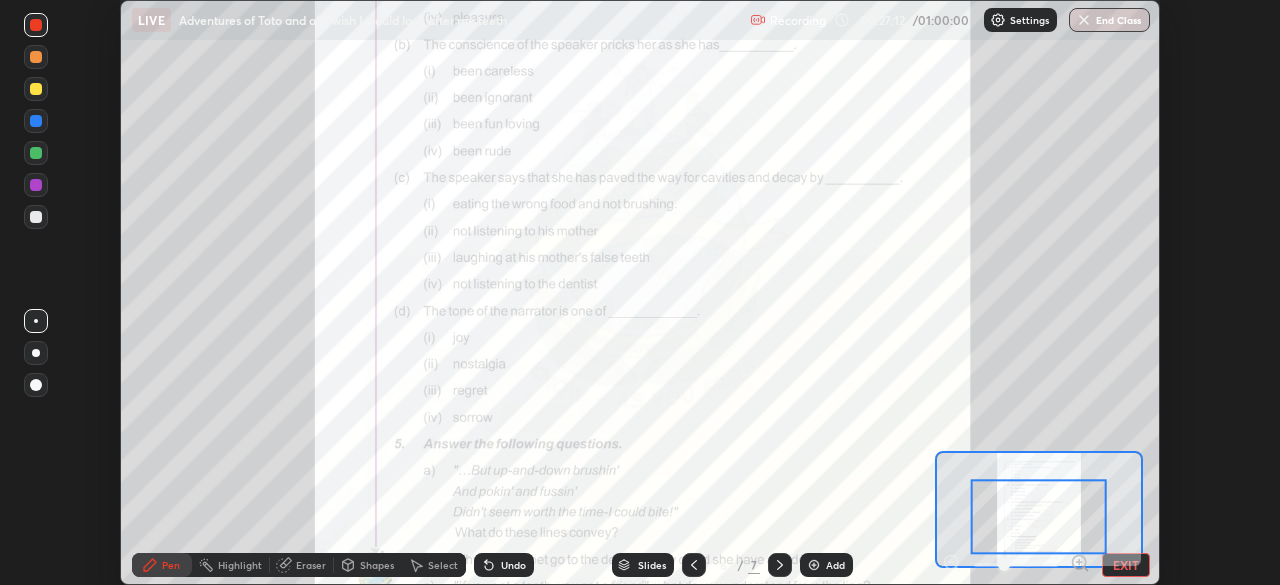 click at bounding box center [1039, 517] 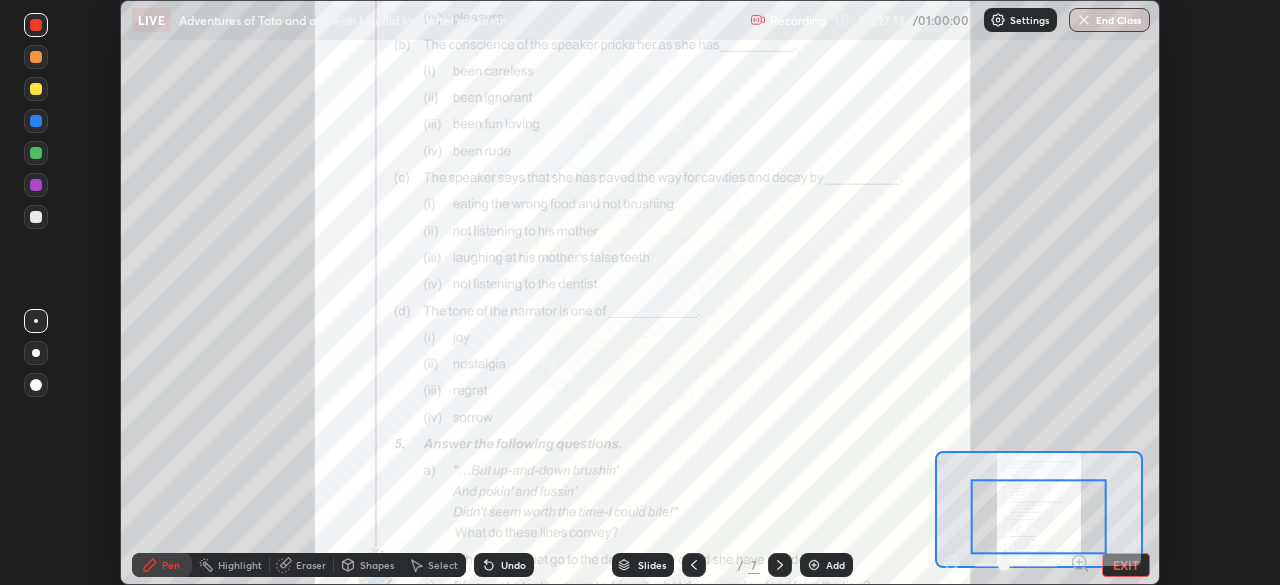 click at bounding box center (1039, 517) 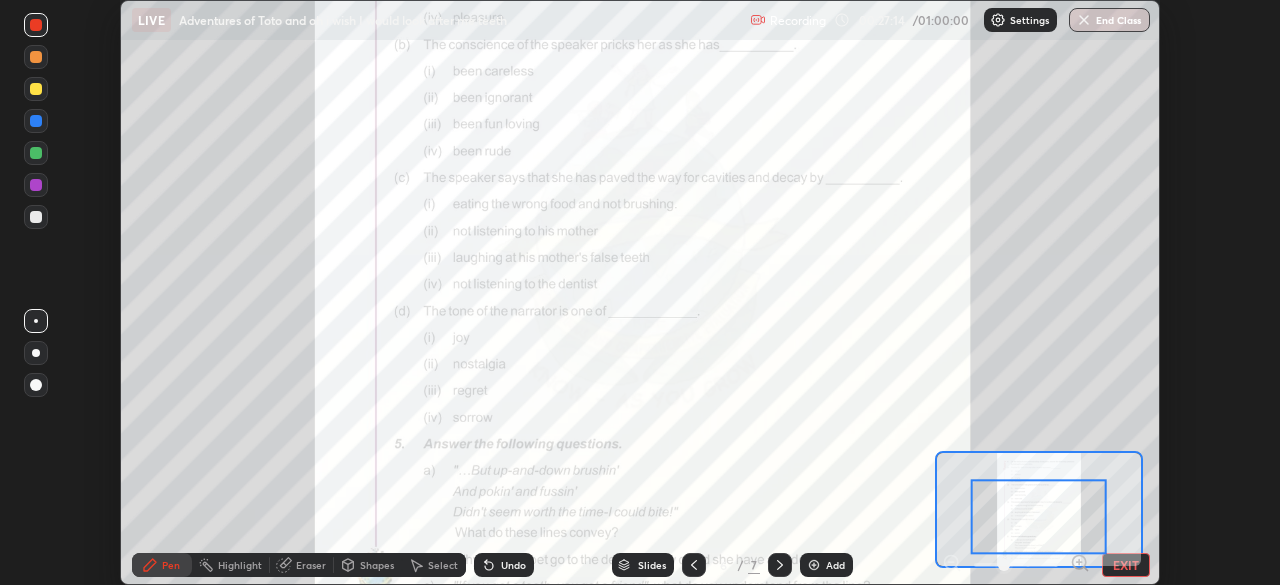 click 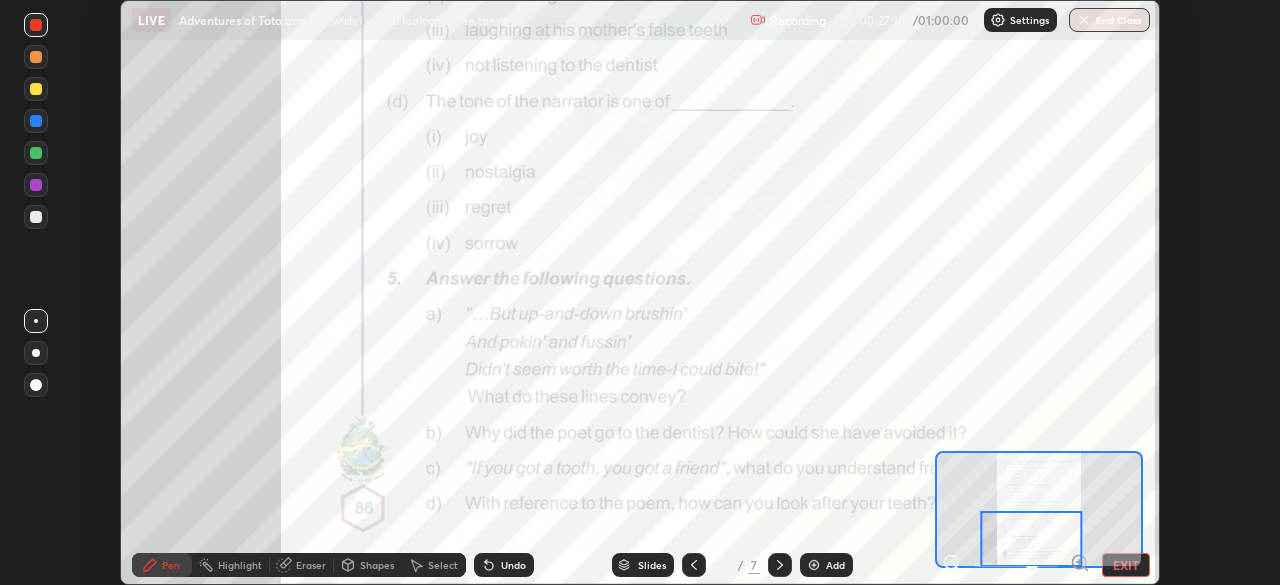 click at bounding box center (1032, 539) 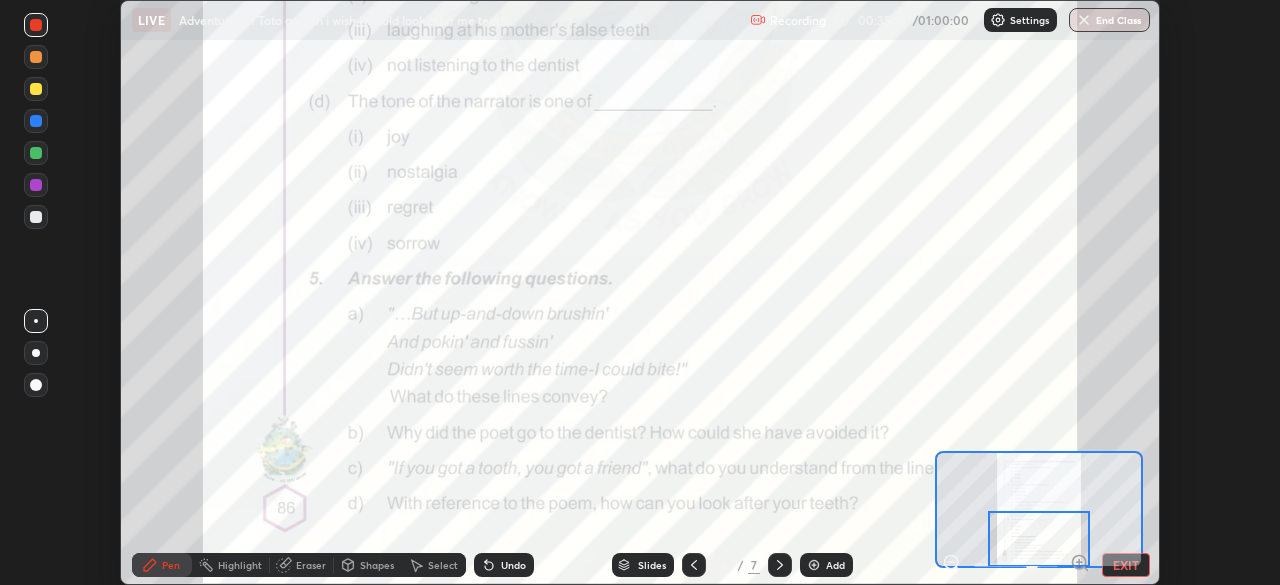click 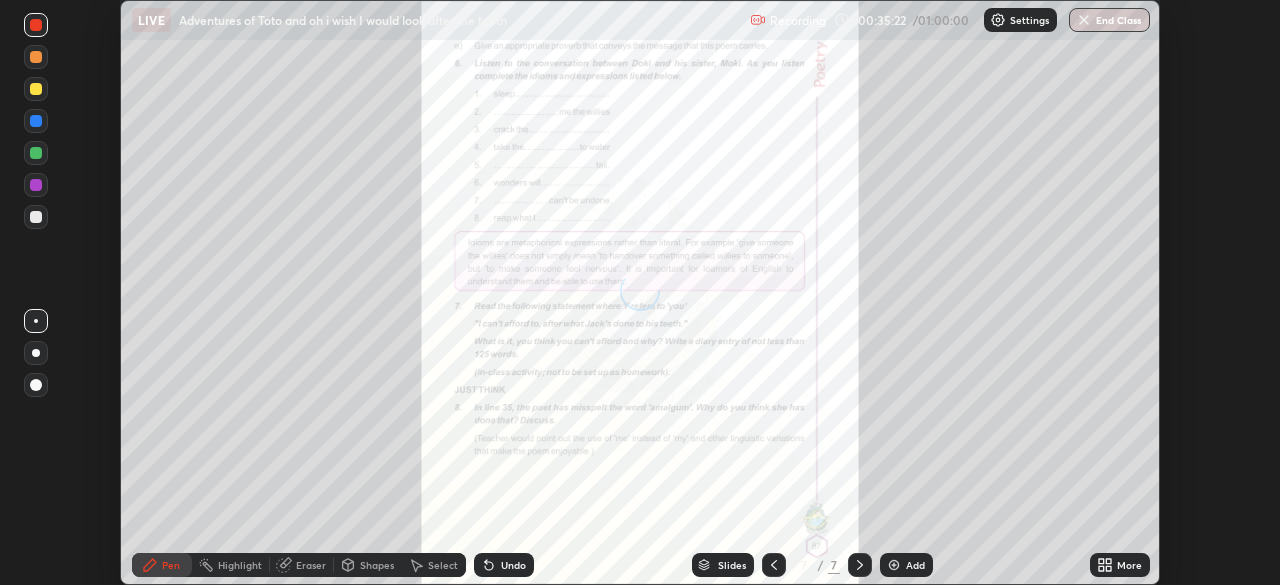click 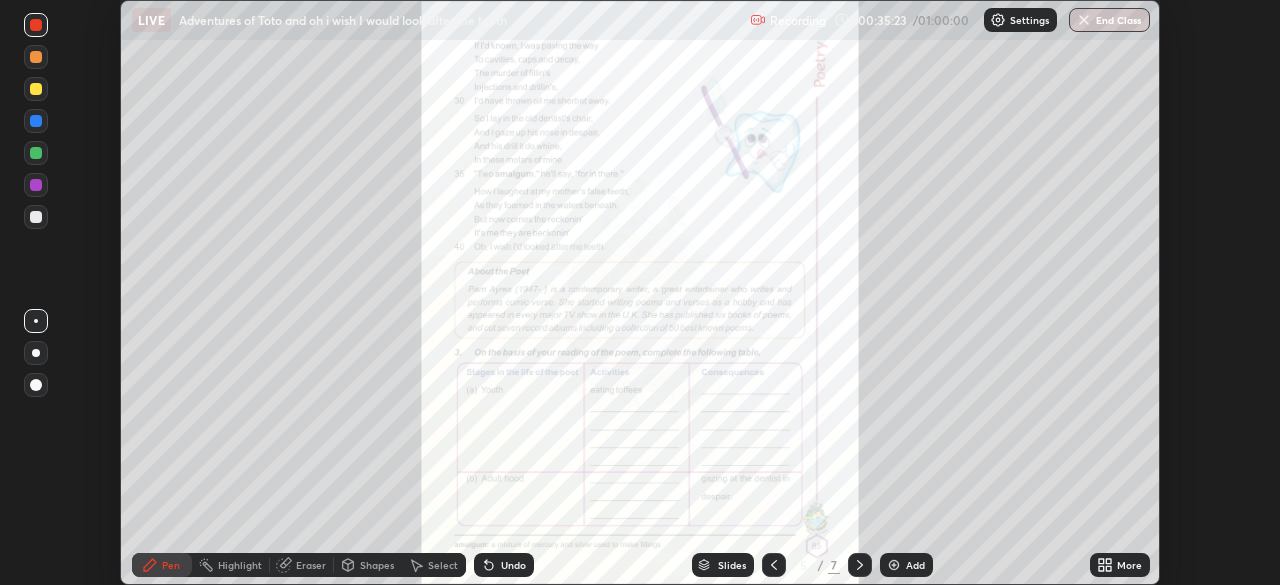 click 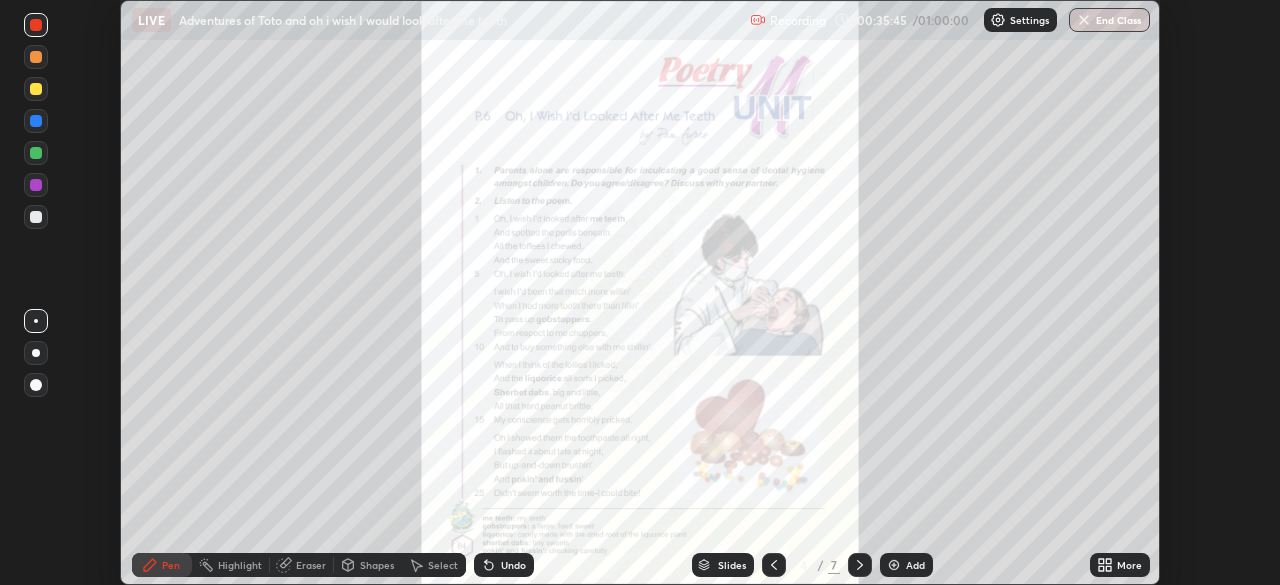 click at bounding box center [36, 185] 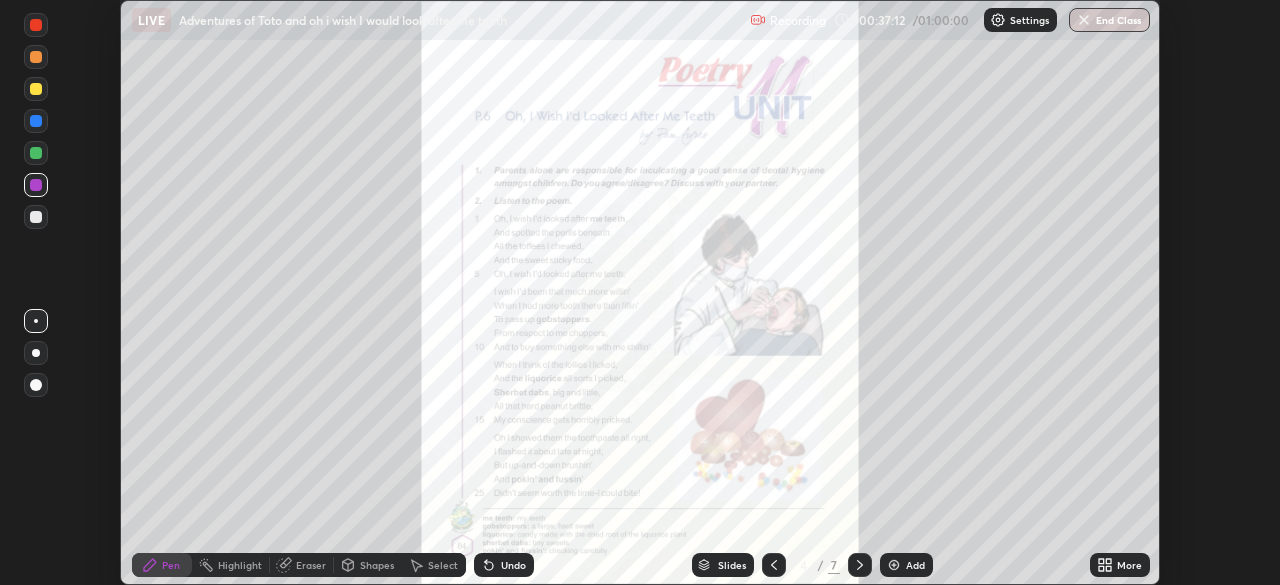 click 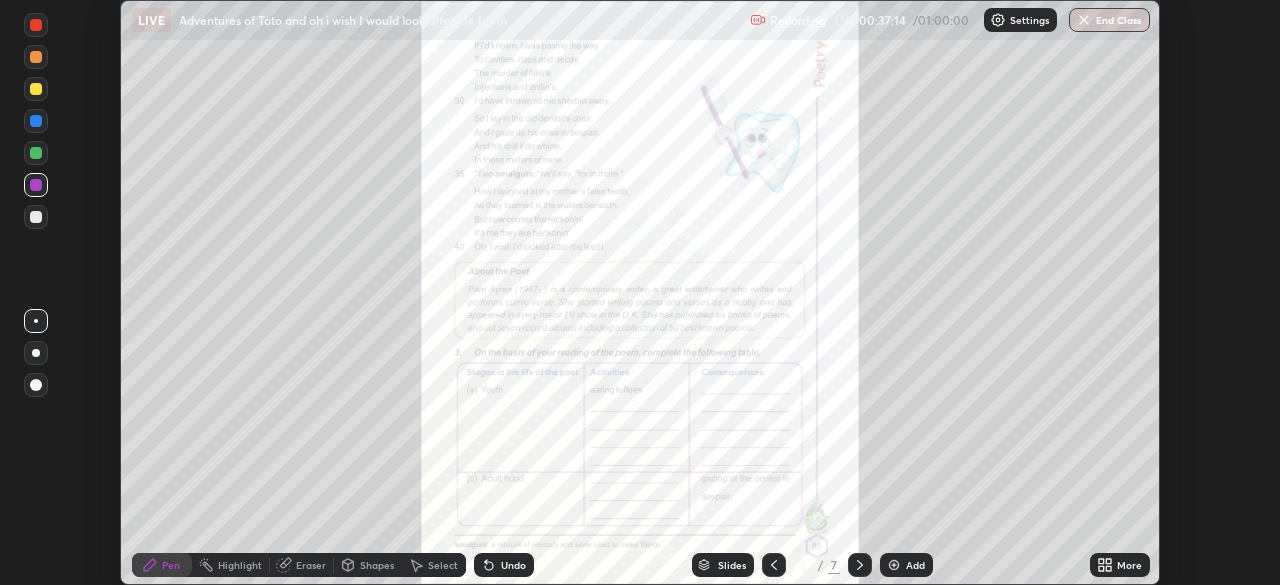 click on "More" at bounding box center [1129, 565] 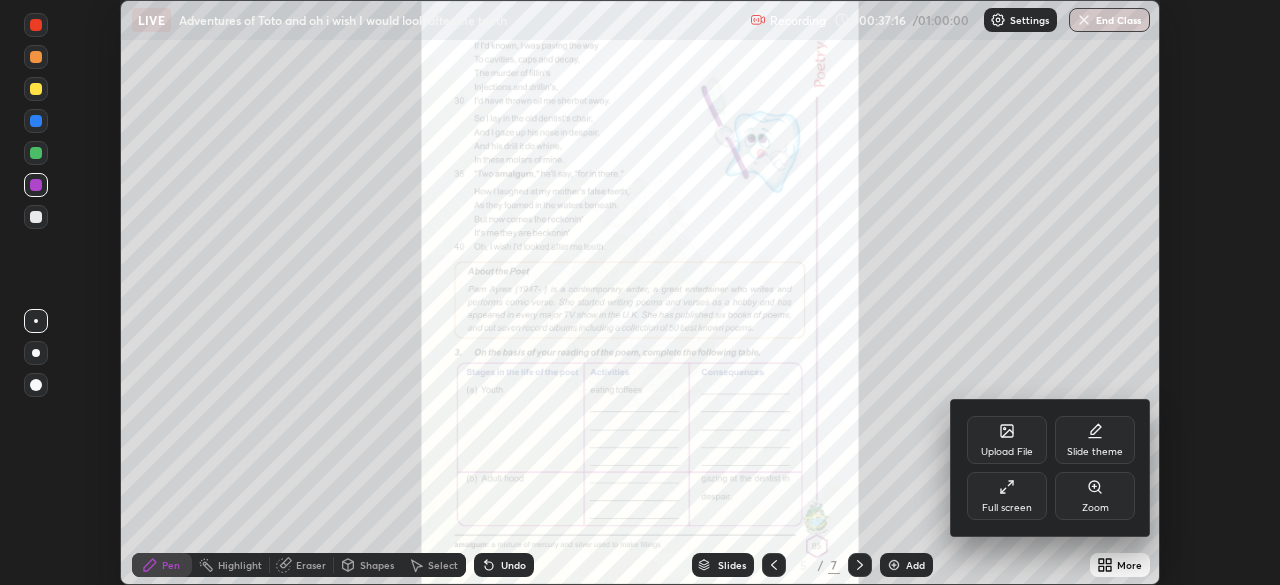 click 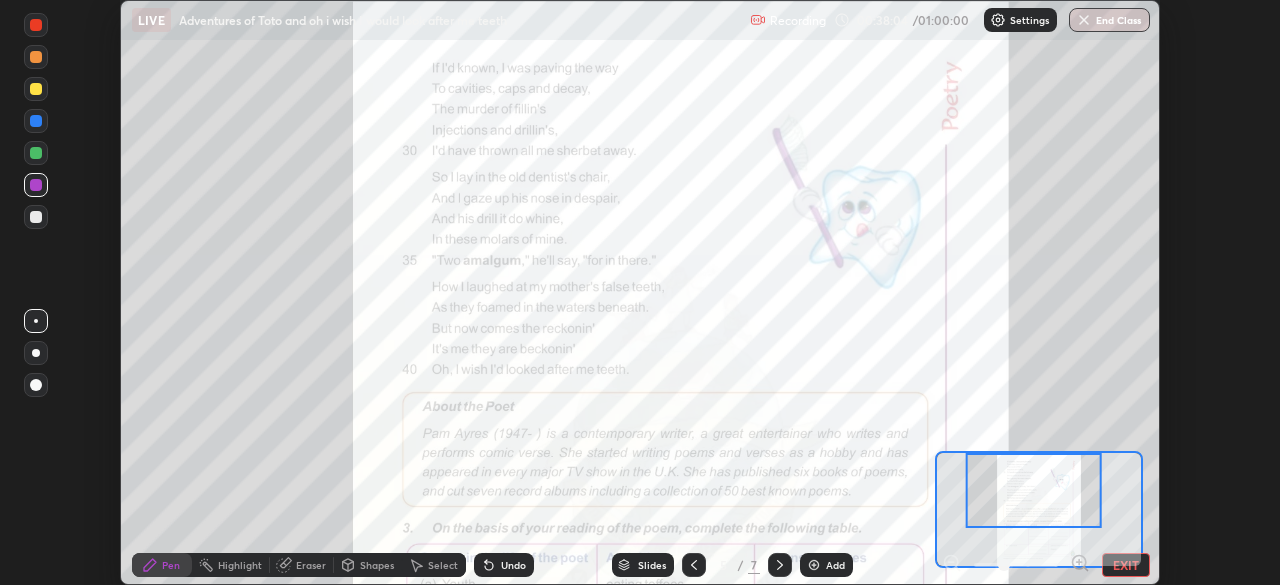 click 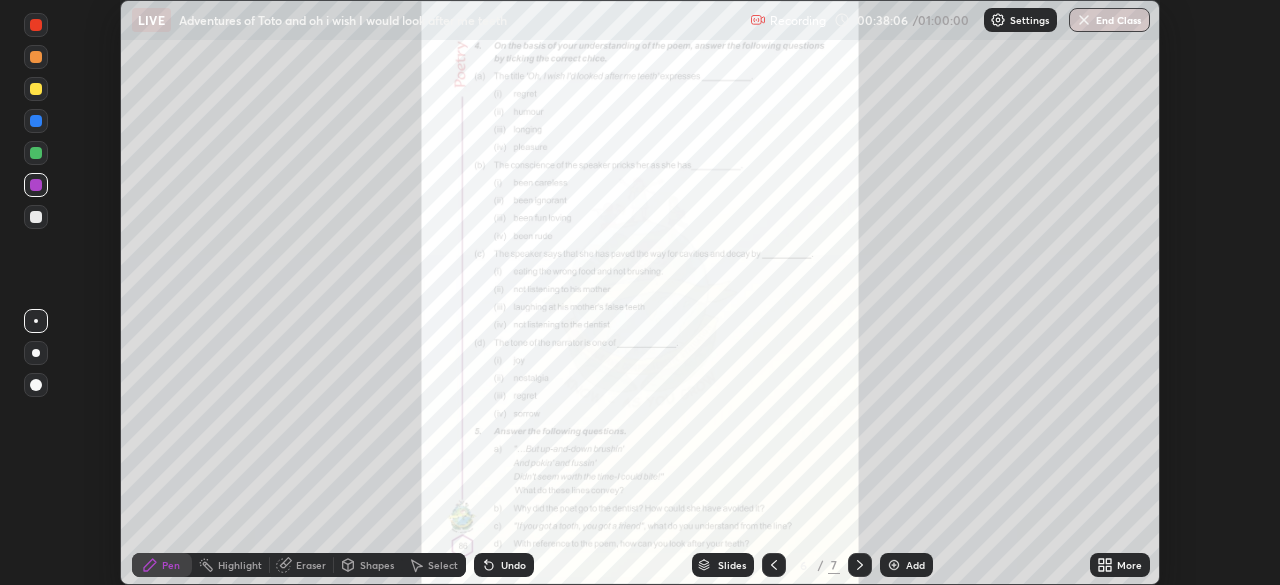 click 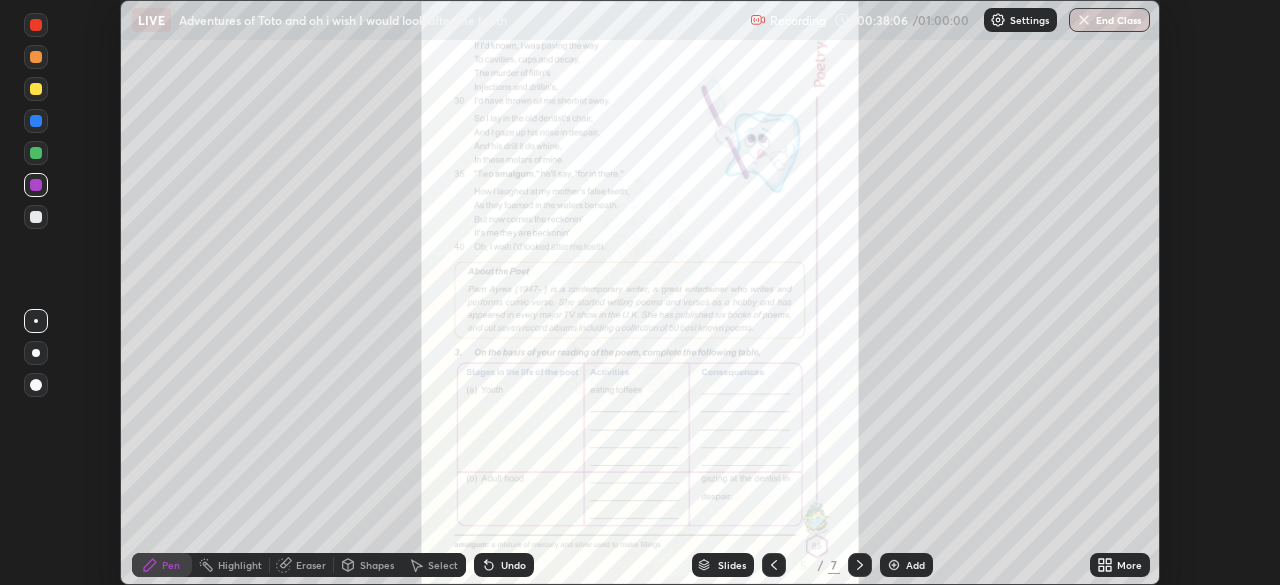 click on "5 / 7" at bounding box center [817, 565] 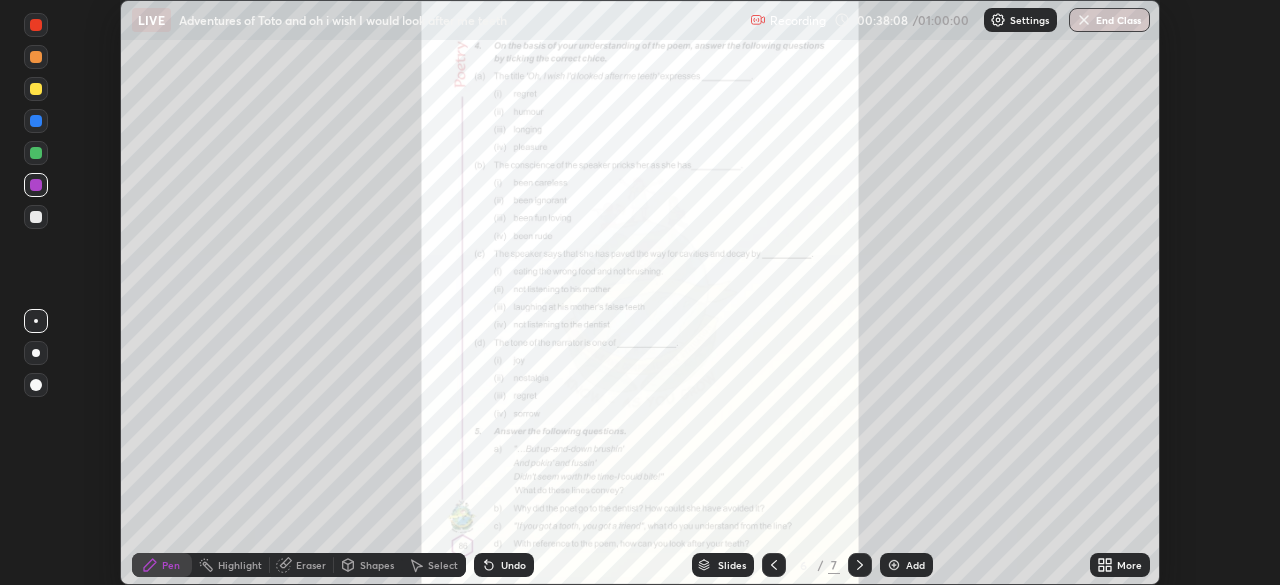 click 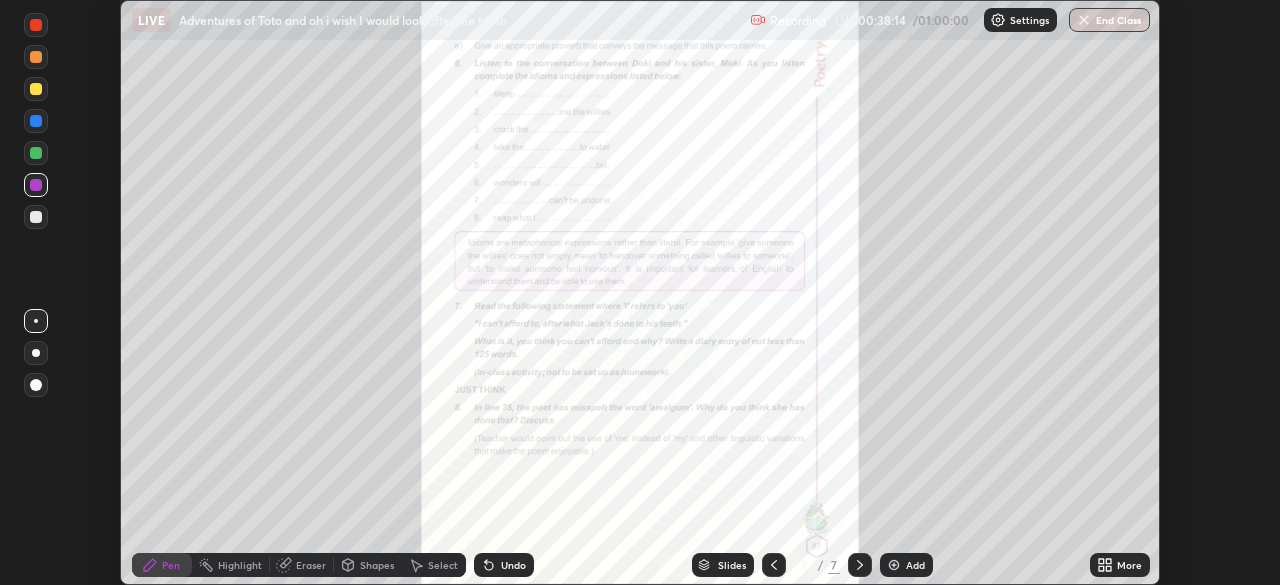 click 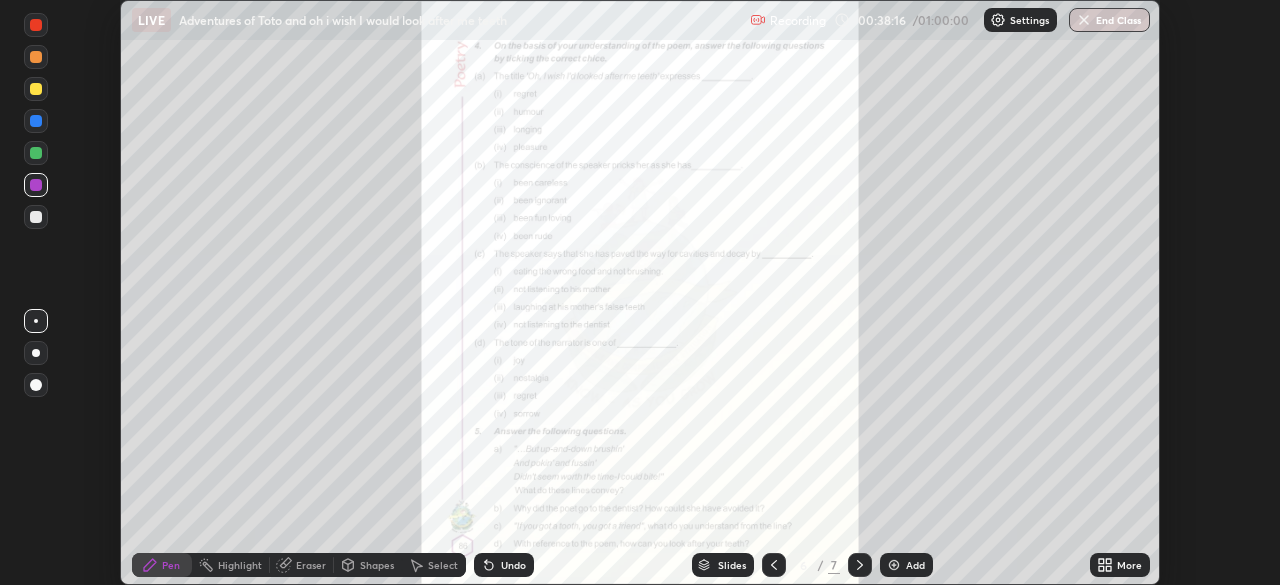 click on "More" at bounding box center [1120, 565] 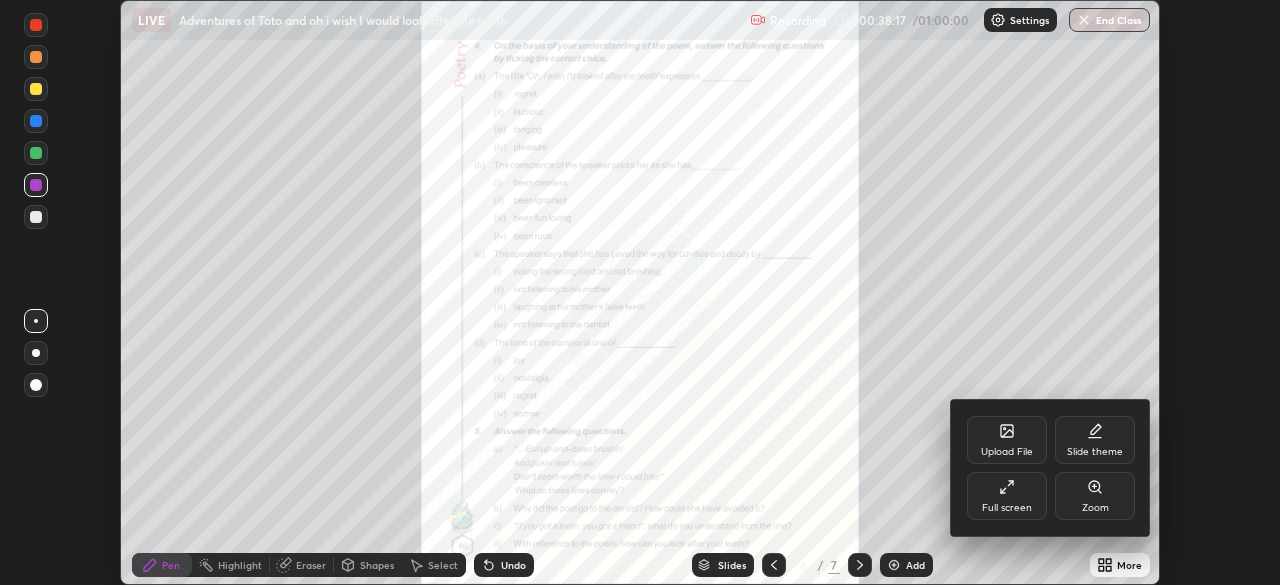 click on "Zoom" at bounding box center (1095, 508) 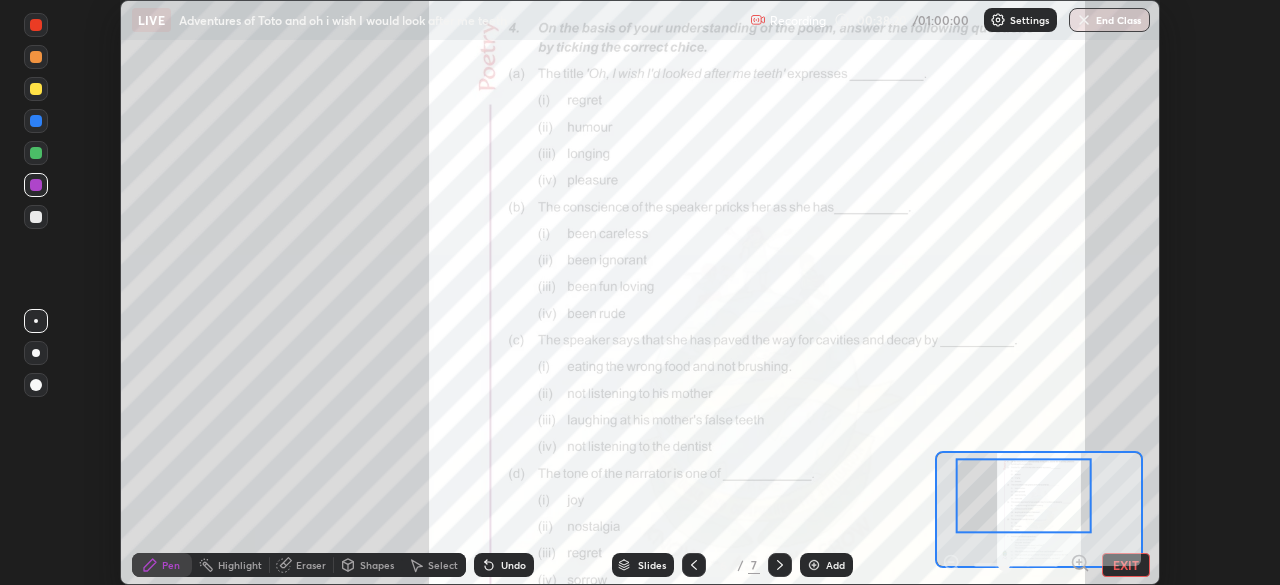 click at bounding box center [1024, 496] 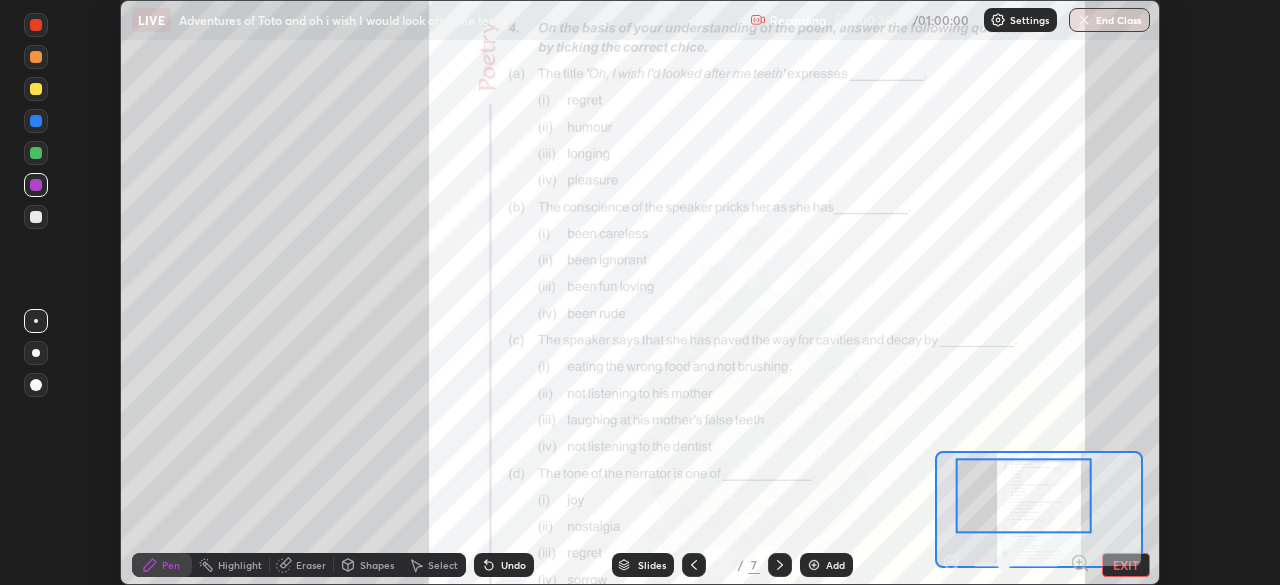click at bounding box center [1016, 565] 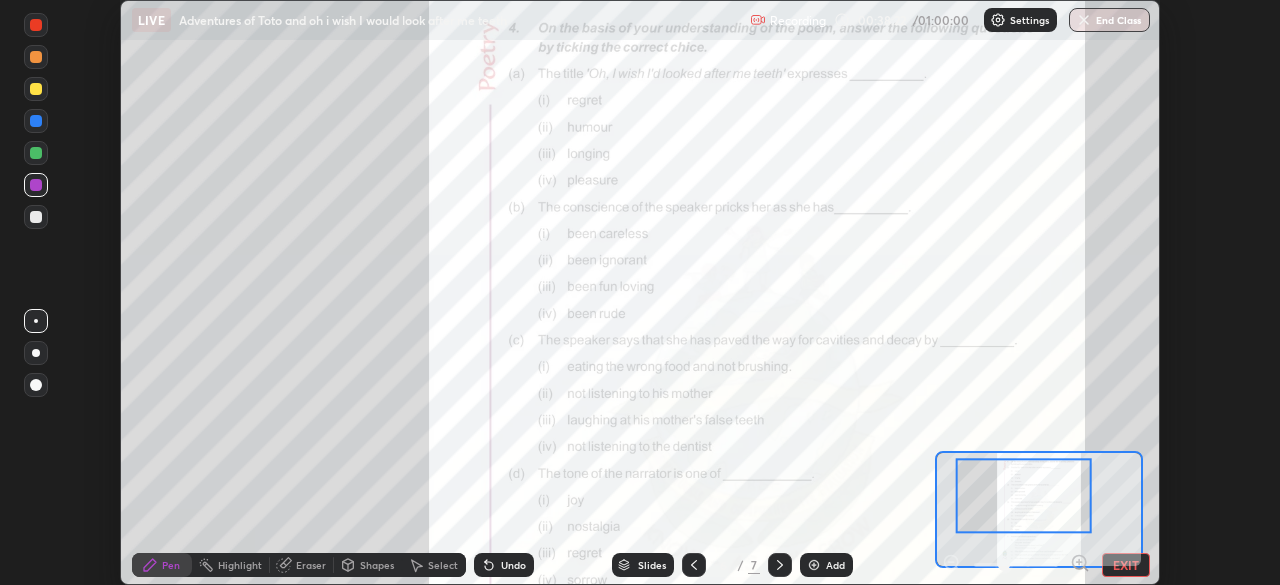 click 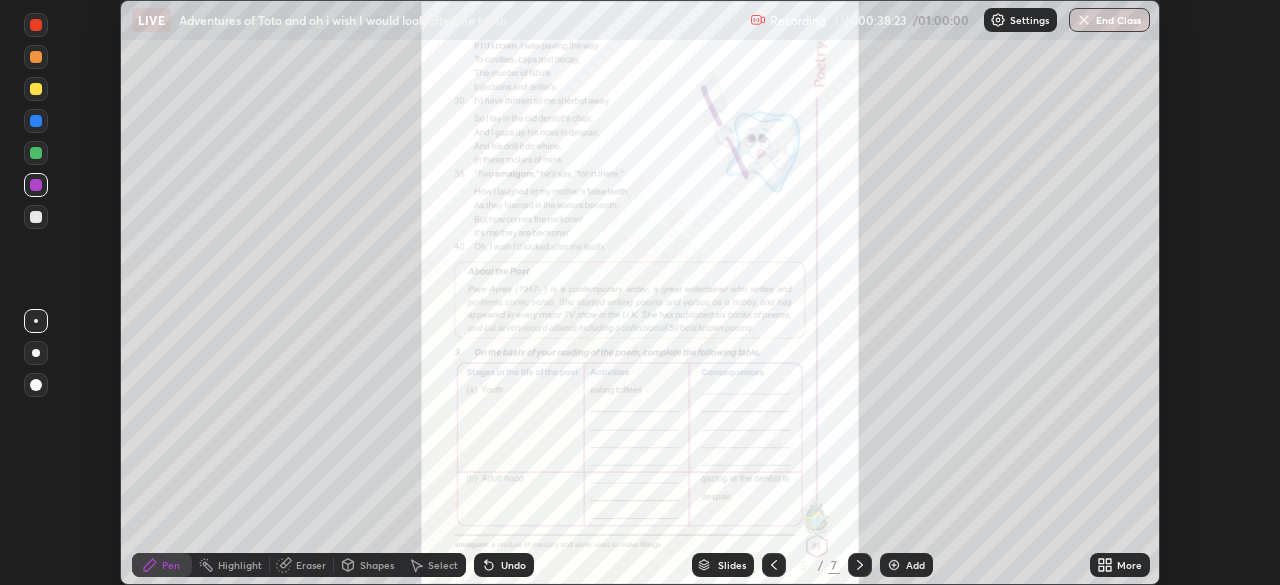 click on "More" at bounding box center [1129, 565] 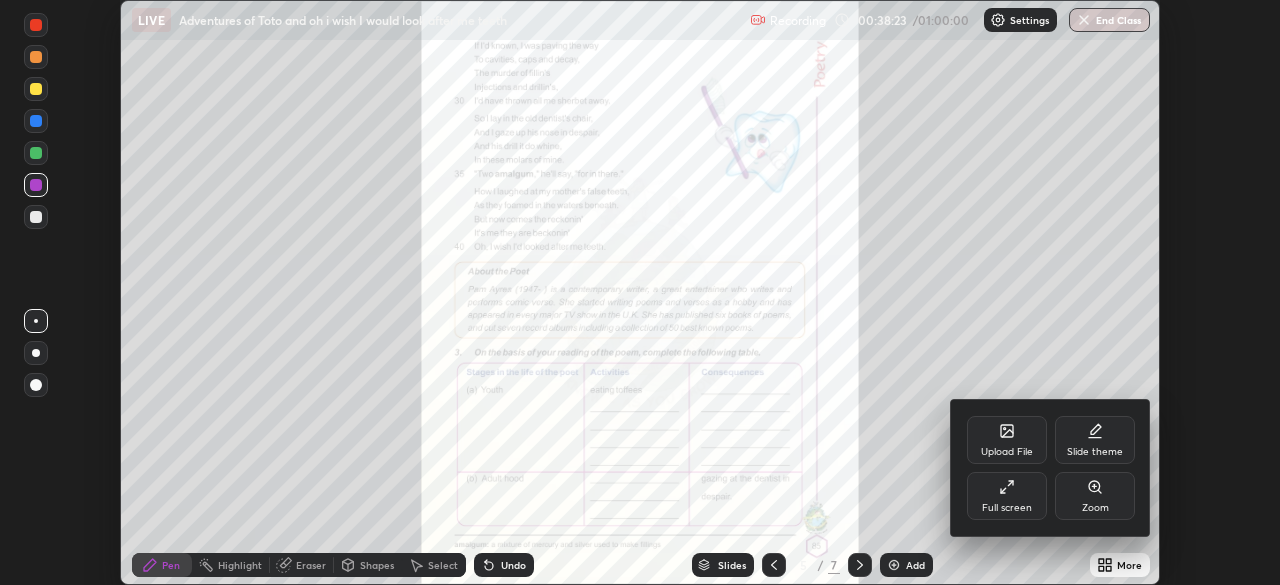 click on "Zoom" at bounding box center (1095, 508) 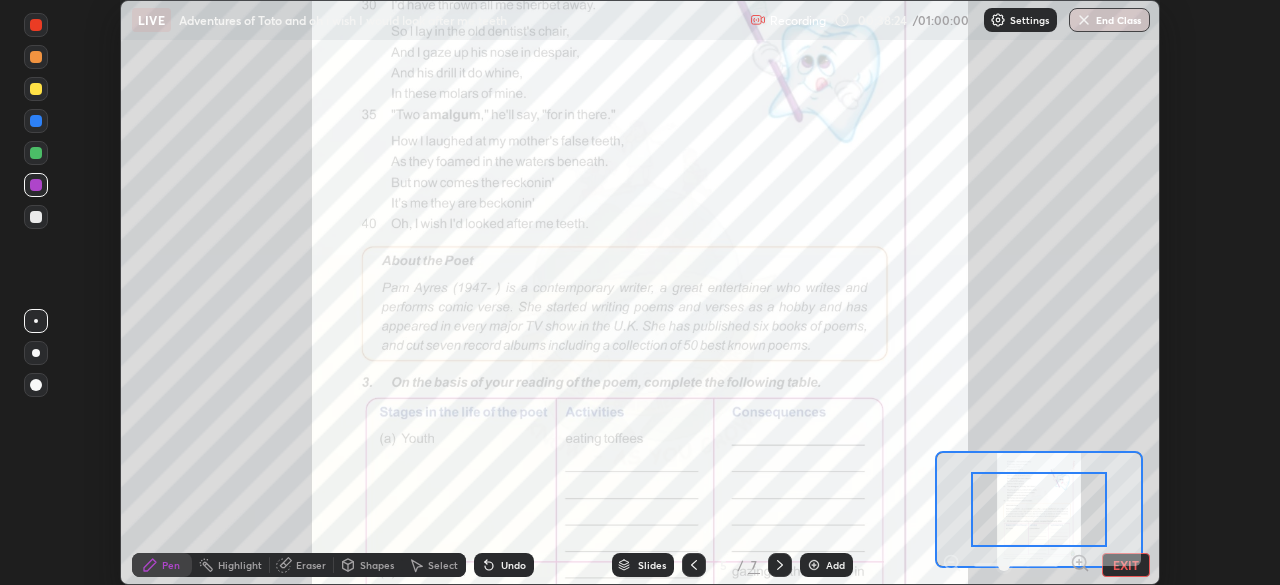 click 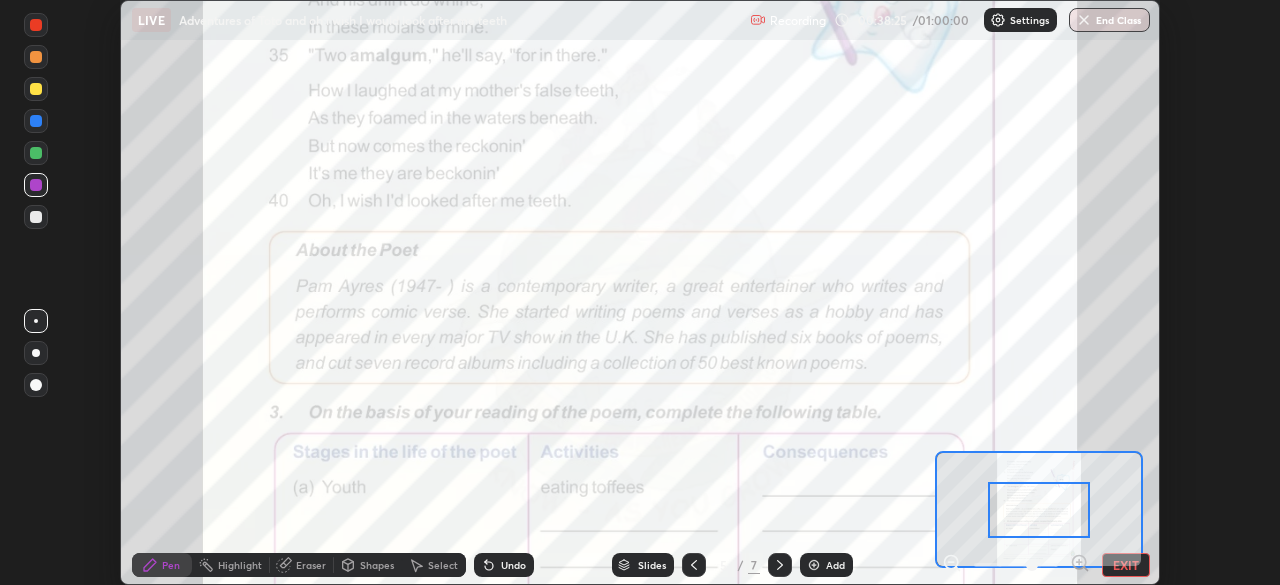 click 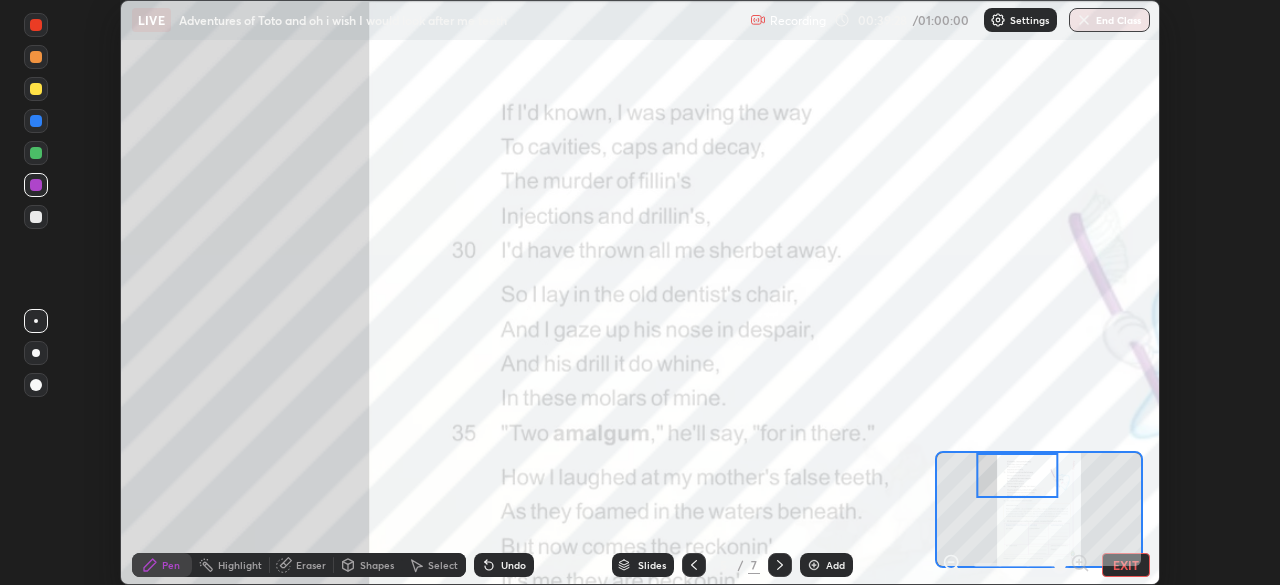 click at bounding box center [36, 185] 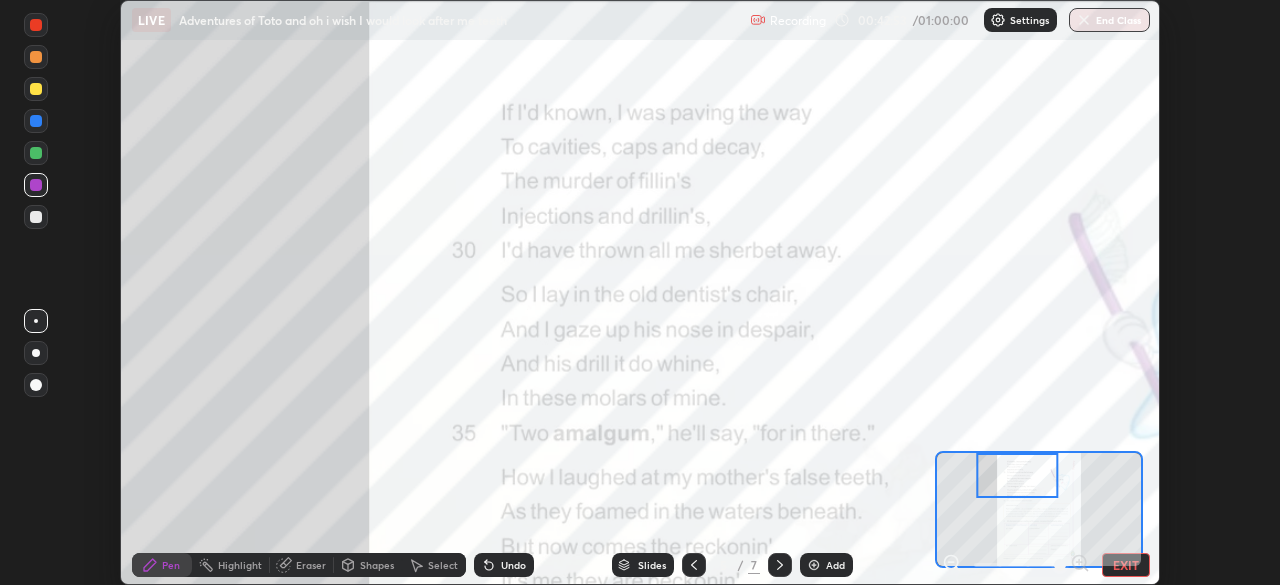 click 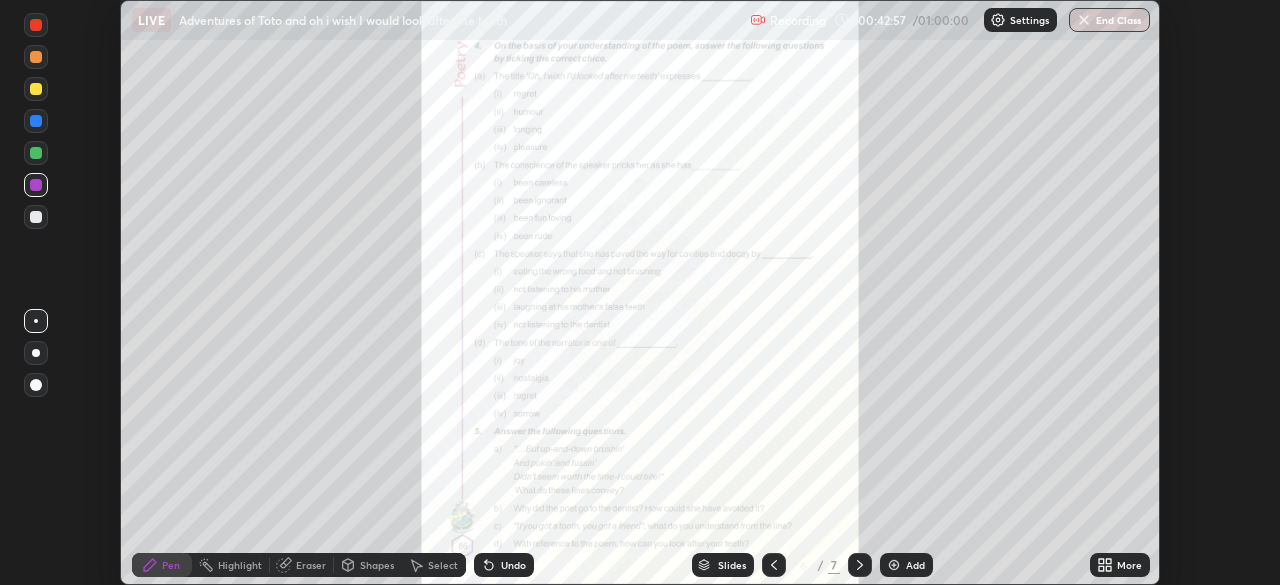 click 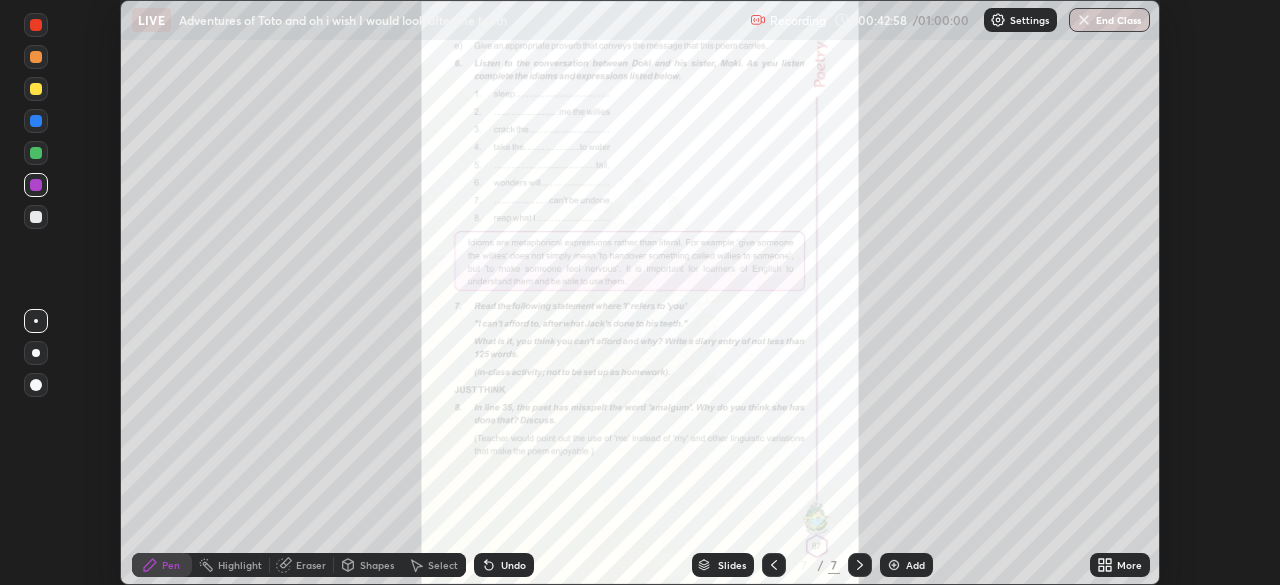 click on "More" at bounding box center (1129, 565) 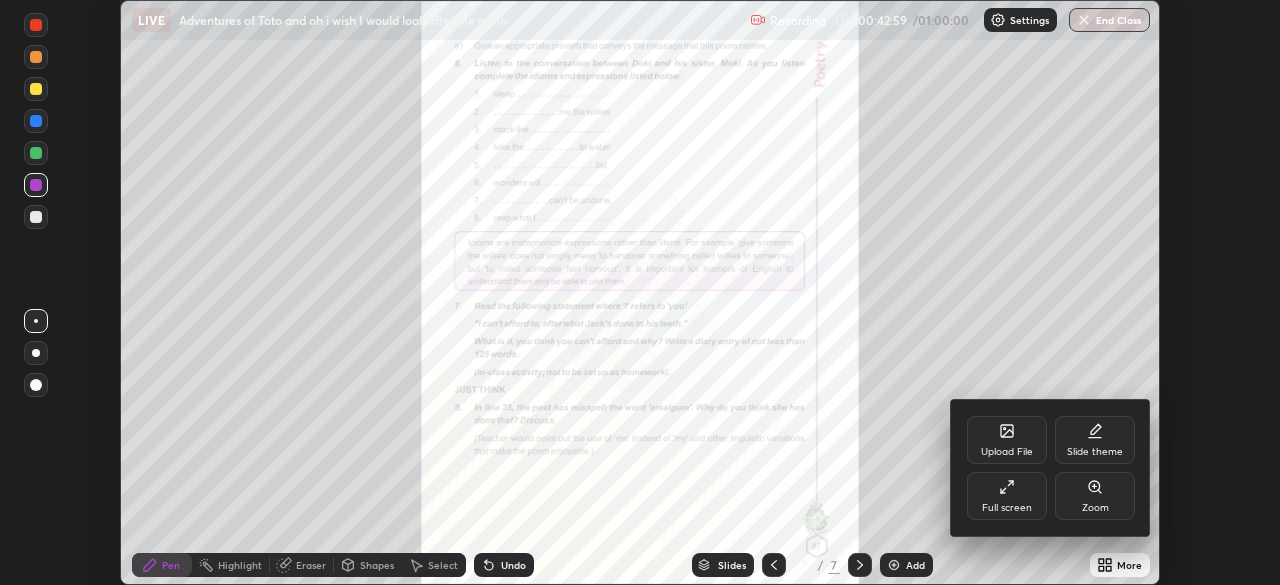 click on "Zoom" at bounding box center [1095, 496] 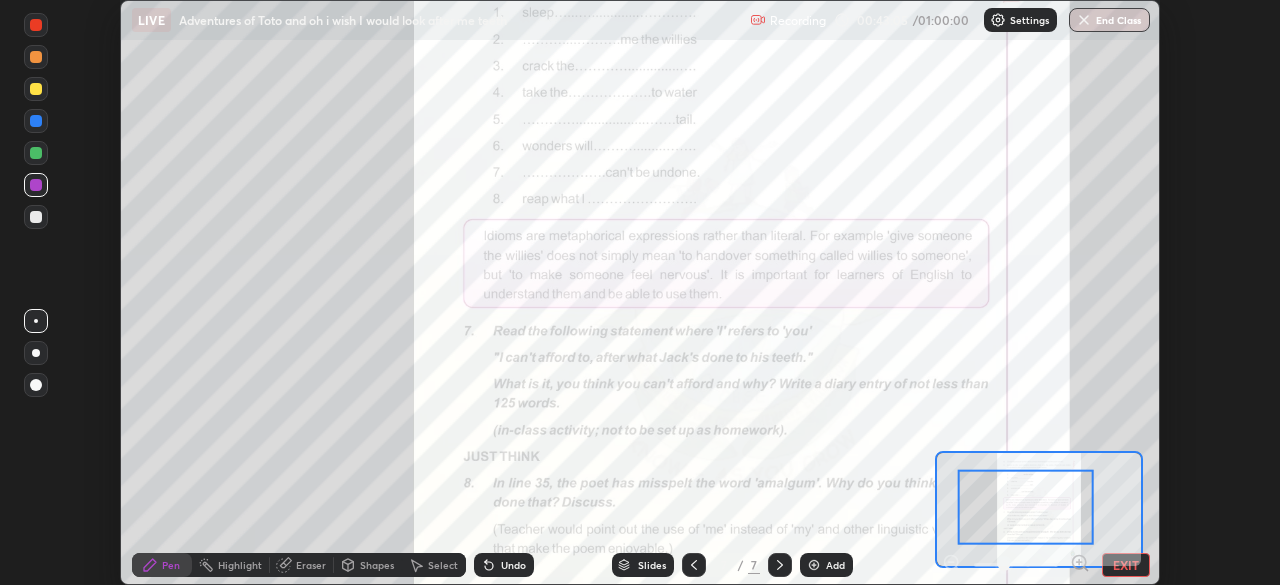 click at bounding box center (1026, 507) 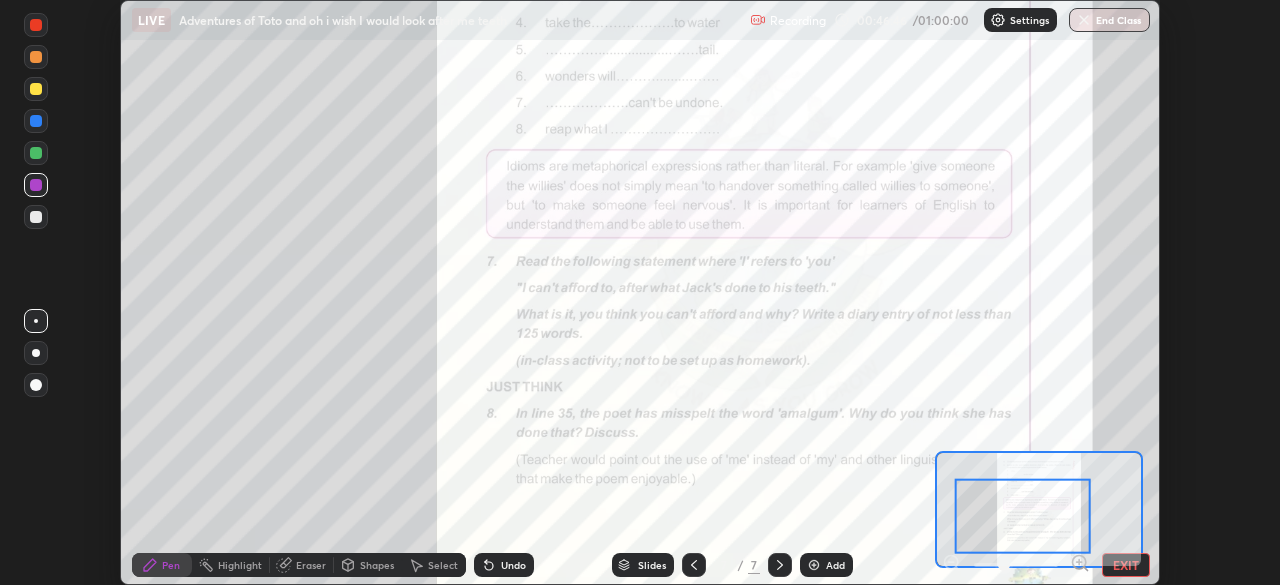 click on "EXIT" at bounding box center [1126, 565] 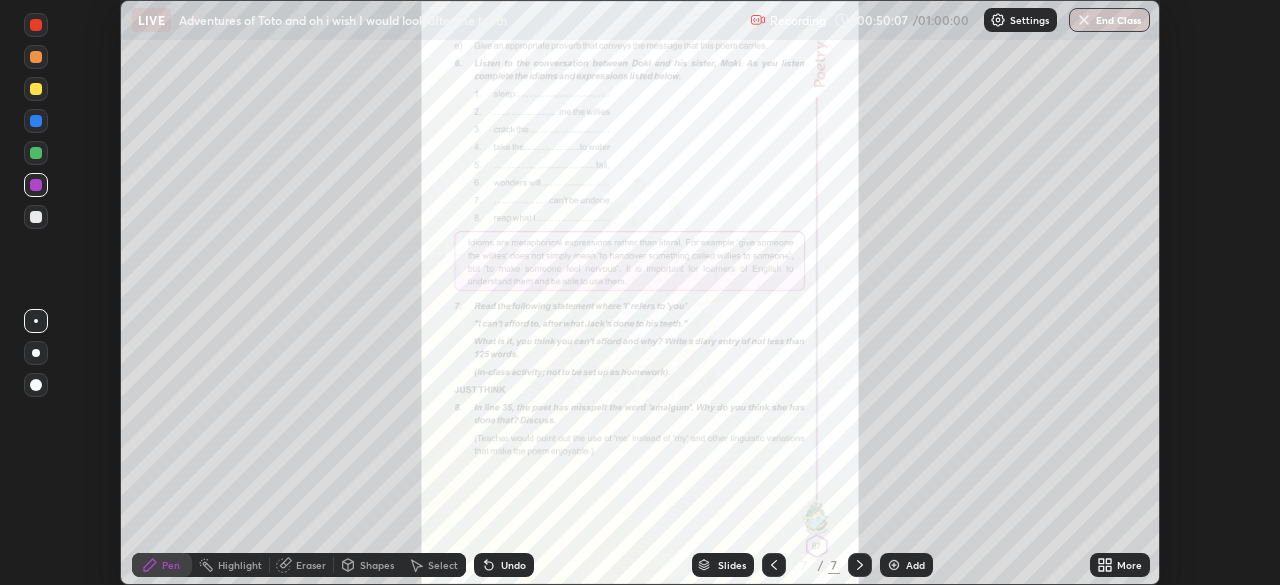 click on "Setting up your live class" at bounding box center [640, 292] 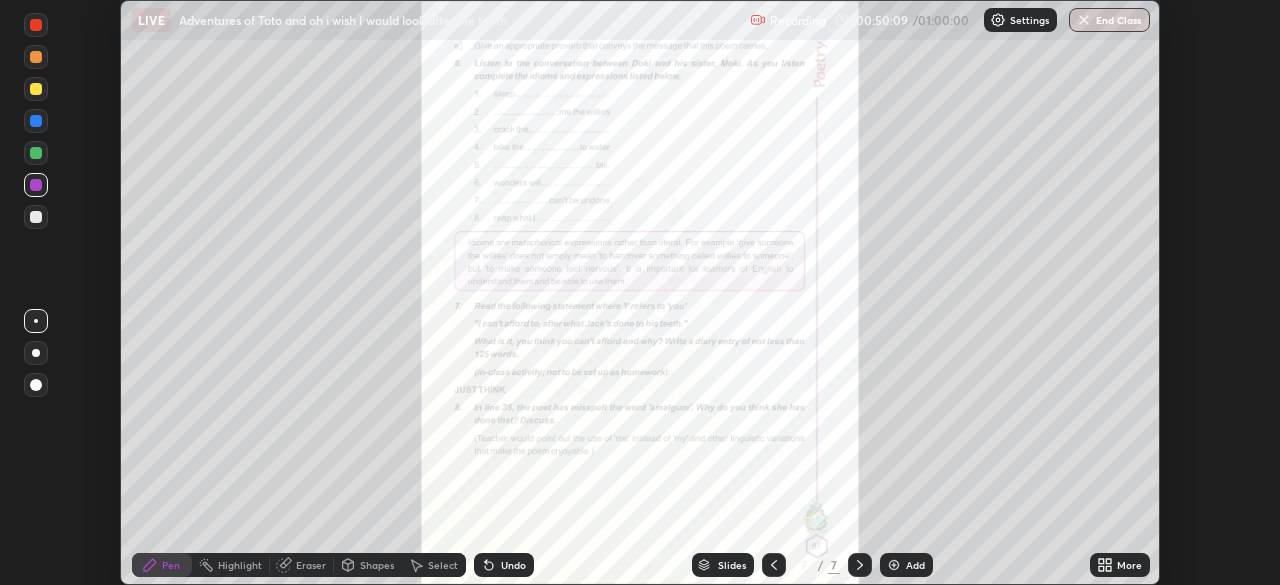 click on "End Class" at bounding box center [1109, 20] 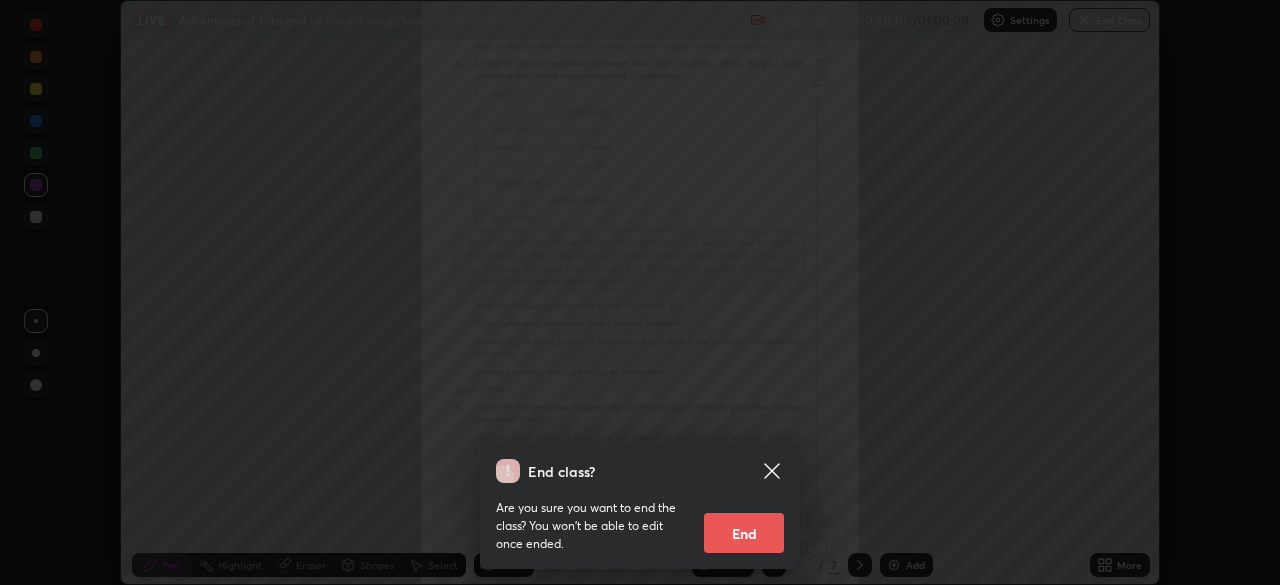 click on "End" at bounding box center (744, 533) 